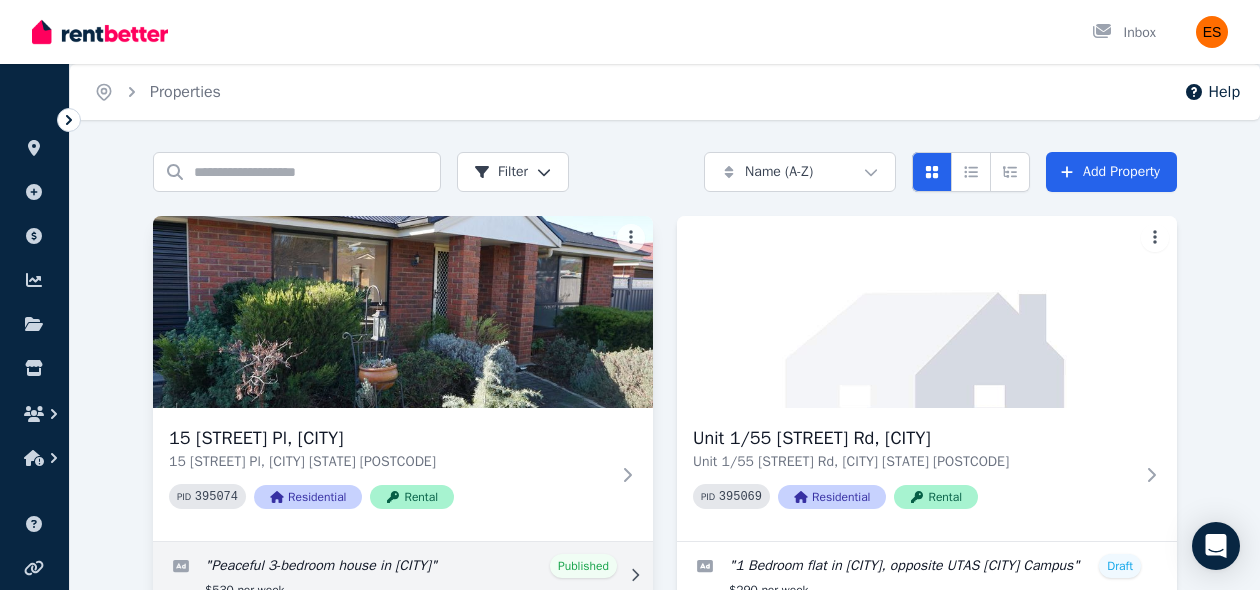 scroll, scrollTop: 112, scrollLeft: 0, axis: vertical 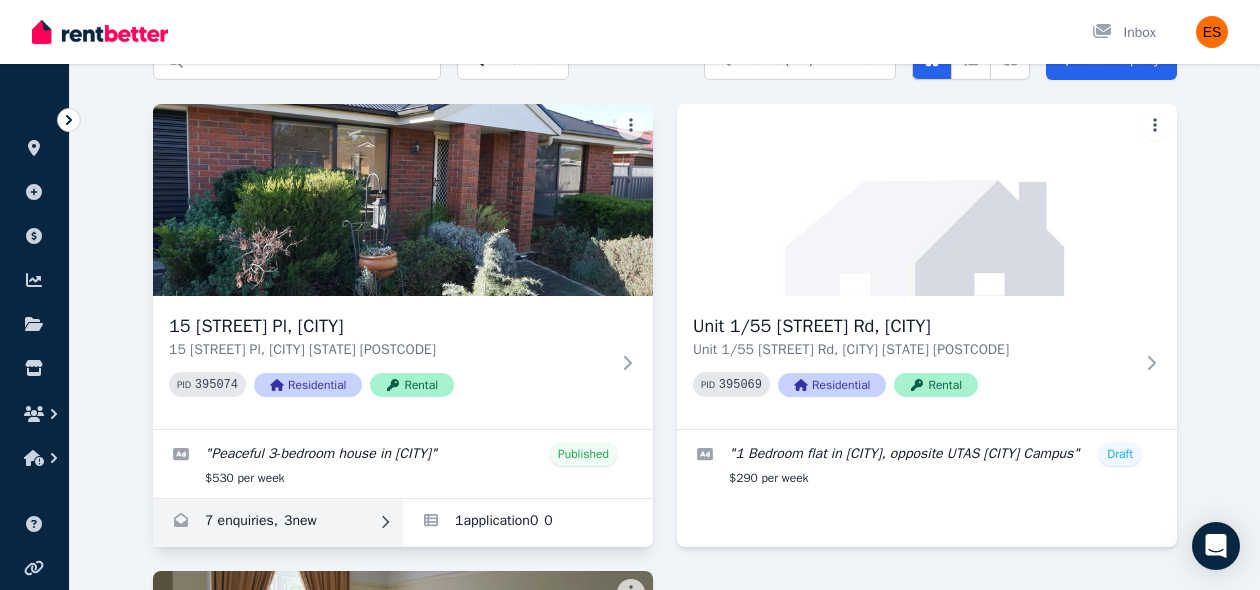 click at bounding box center [278, 523] 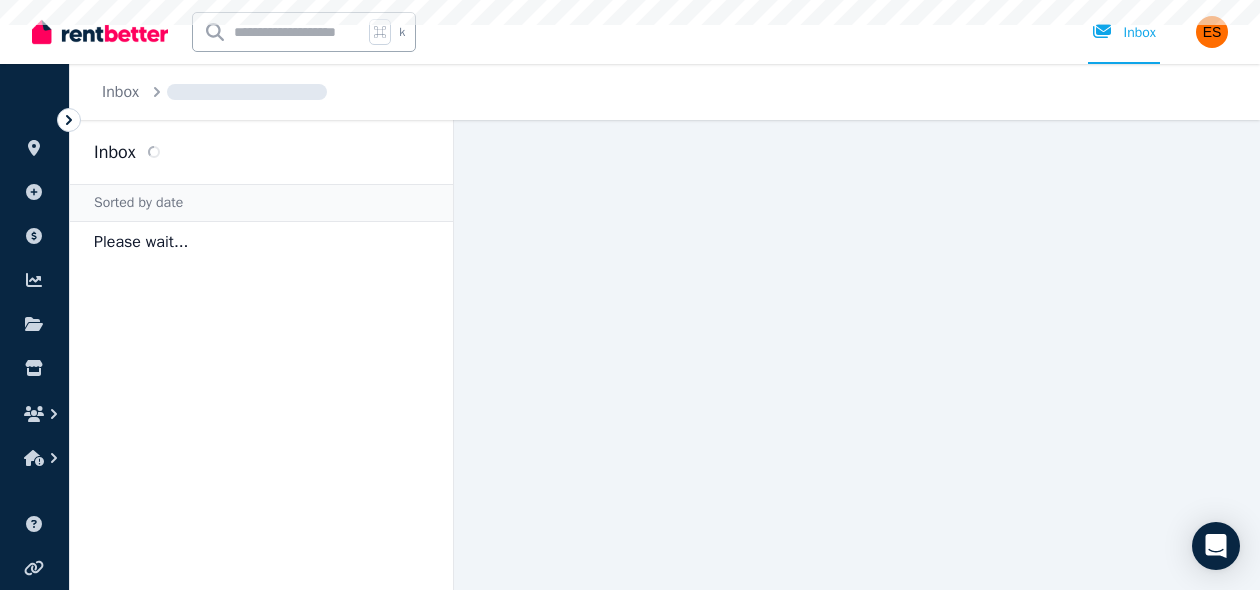 scroll, scrollTop: 0, scrollLeft: 0, axis: both 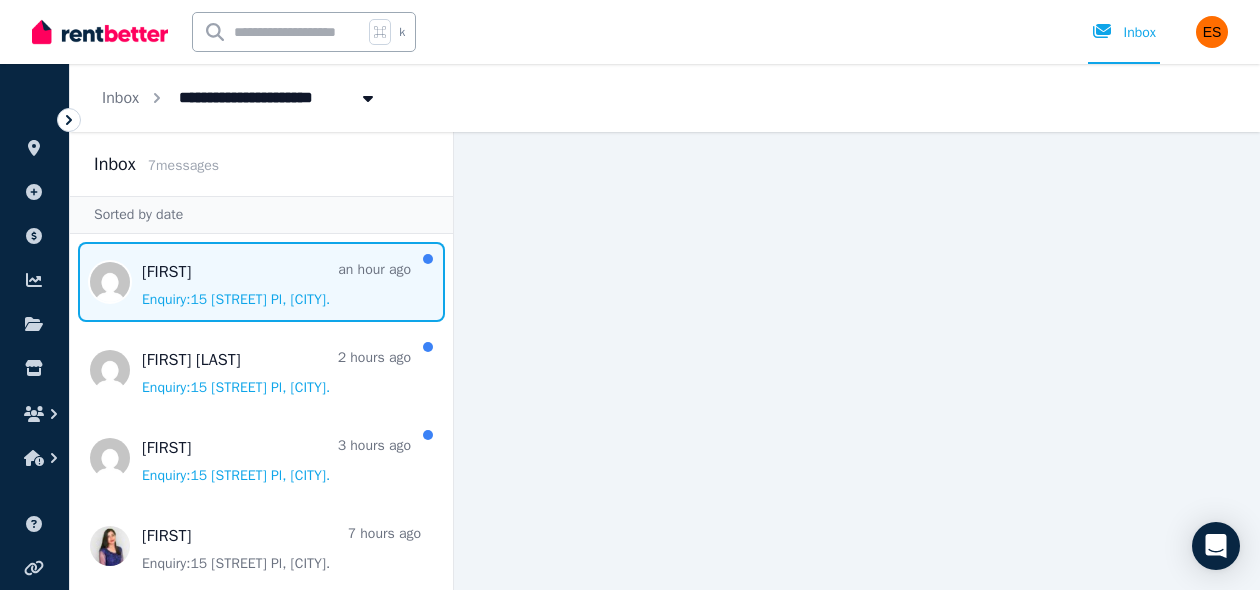 click at bounding box center [261, 282] 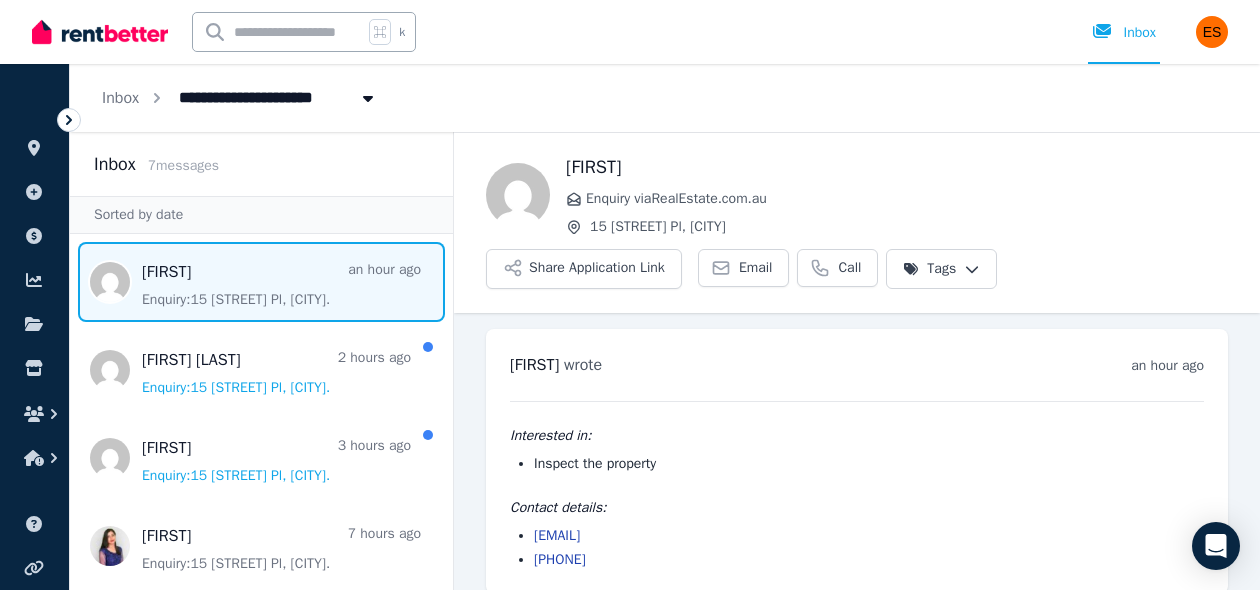scroll, scrollTop: 20, scrollLeft: 0, axis: vertical 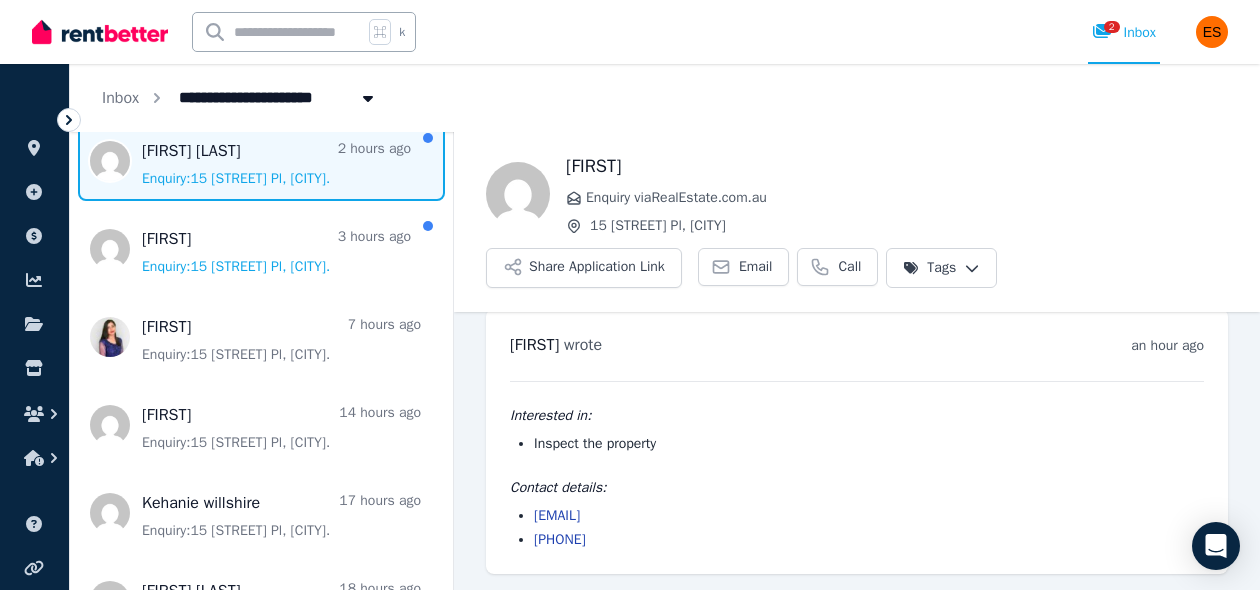 click at bounding box center [261, 161] 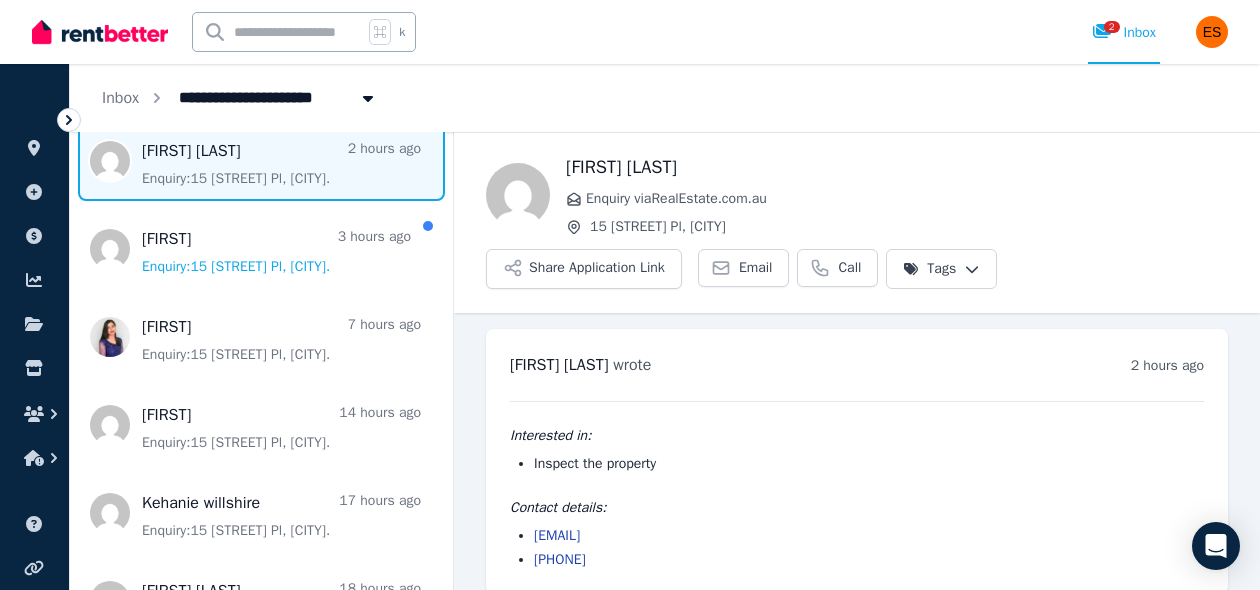 scroll, scrollTop: 20, scrollLeft: 0, axis: vertical 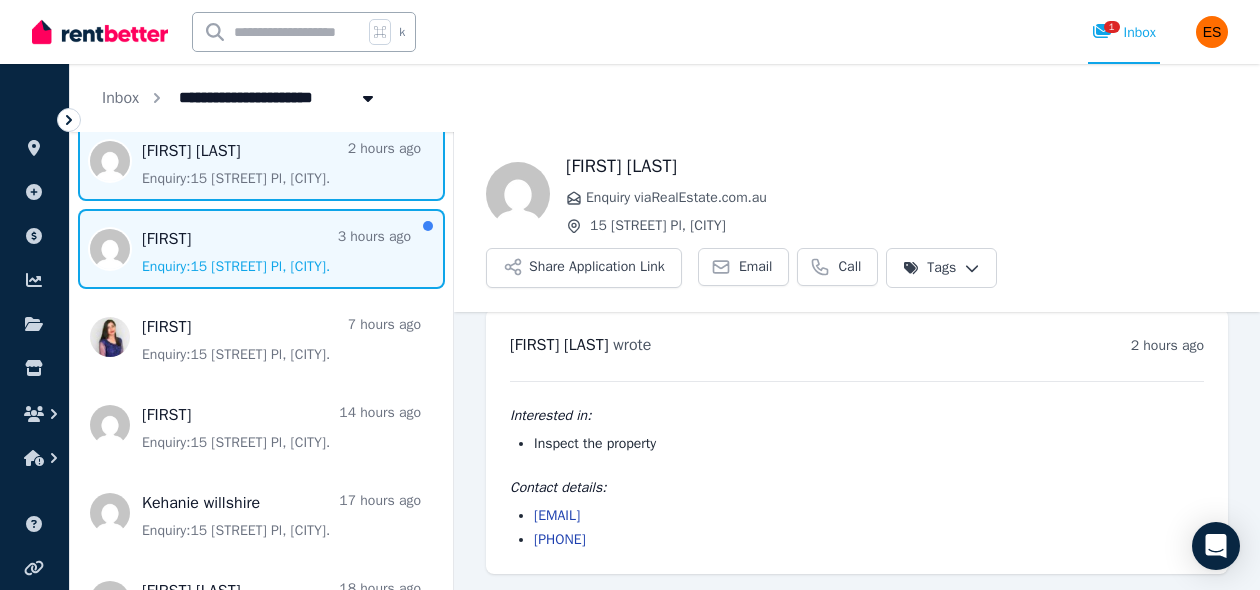 click at bounding box center (261, 249) 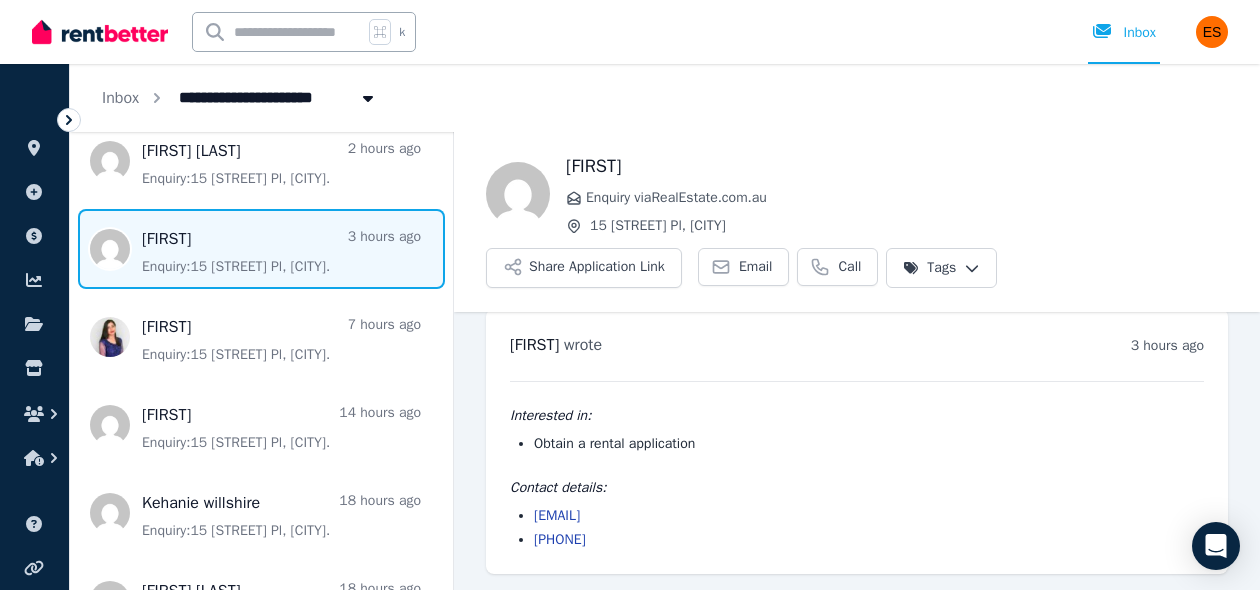 scroll, scrollTop: 0, scrollLeft: 0, axis: both 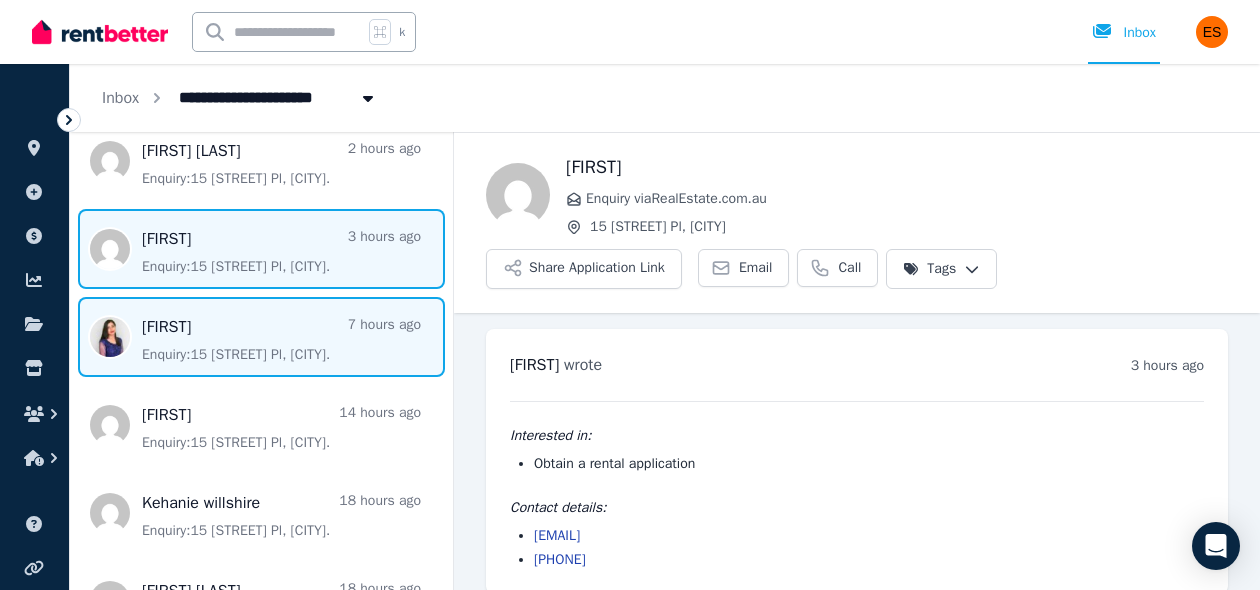 click at bounding box center [261, 337] 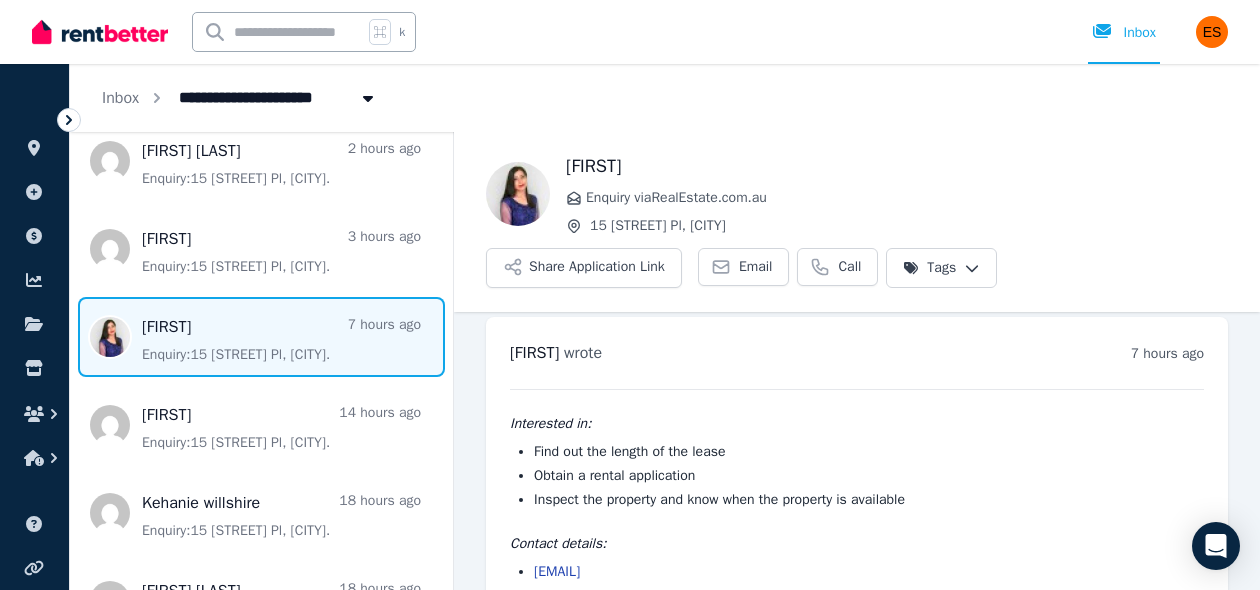 scroll, scrollTop: 0, scrollLeft: 0, axis: both 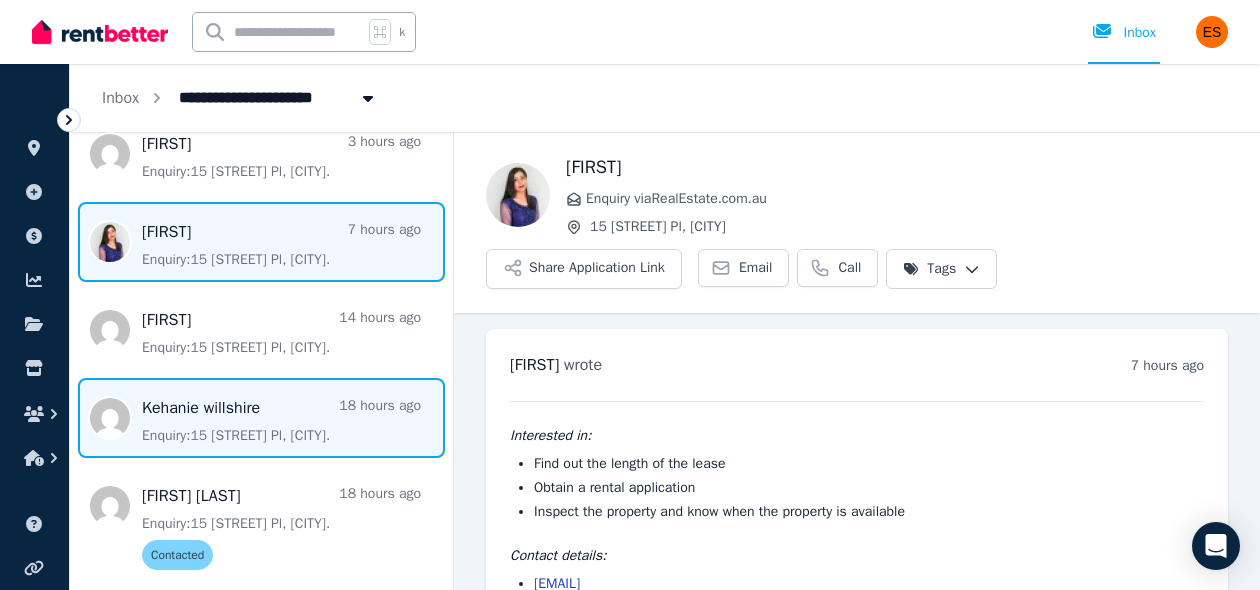 click at bounding box center (261, 418) 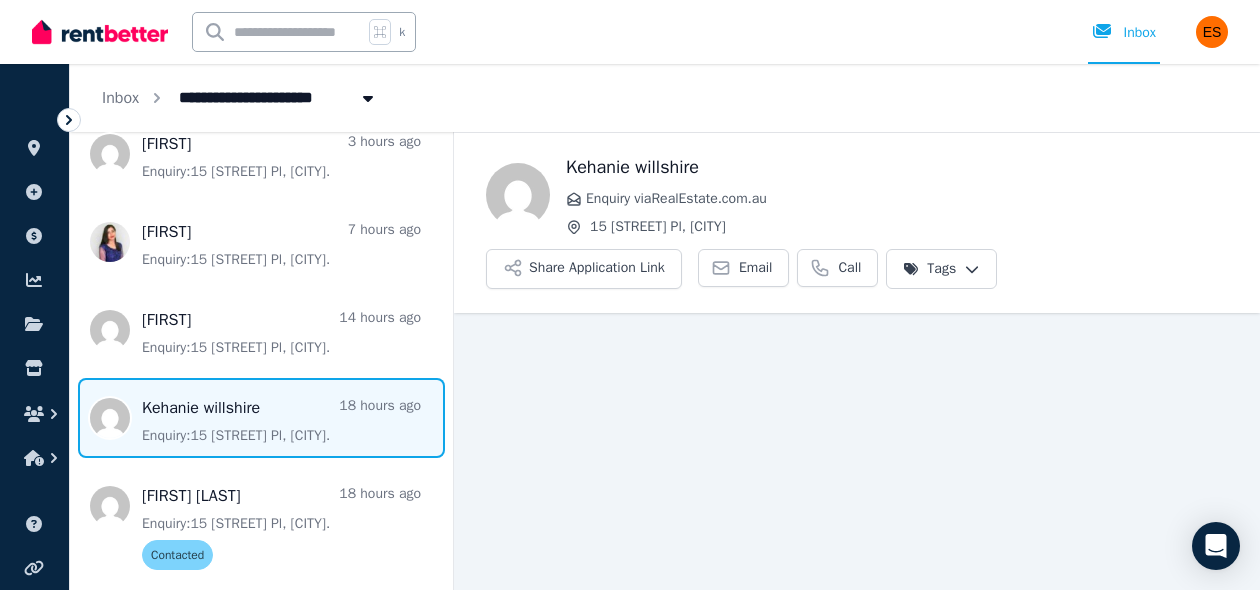 scroll, scrollTop: 20, scrollLeft: 0, axis: vertical 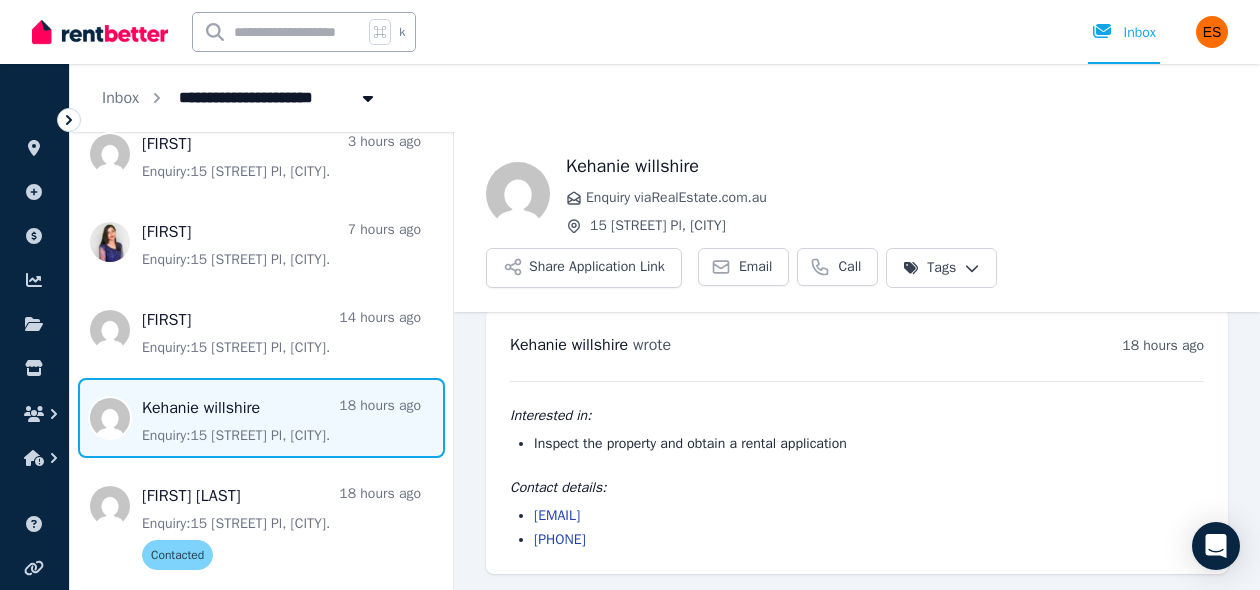 click at bounding box center [261, 418] 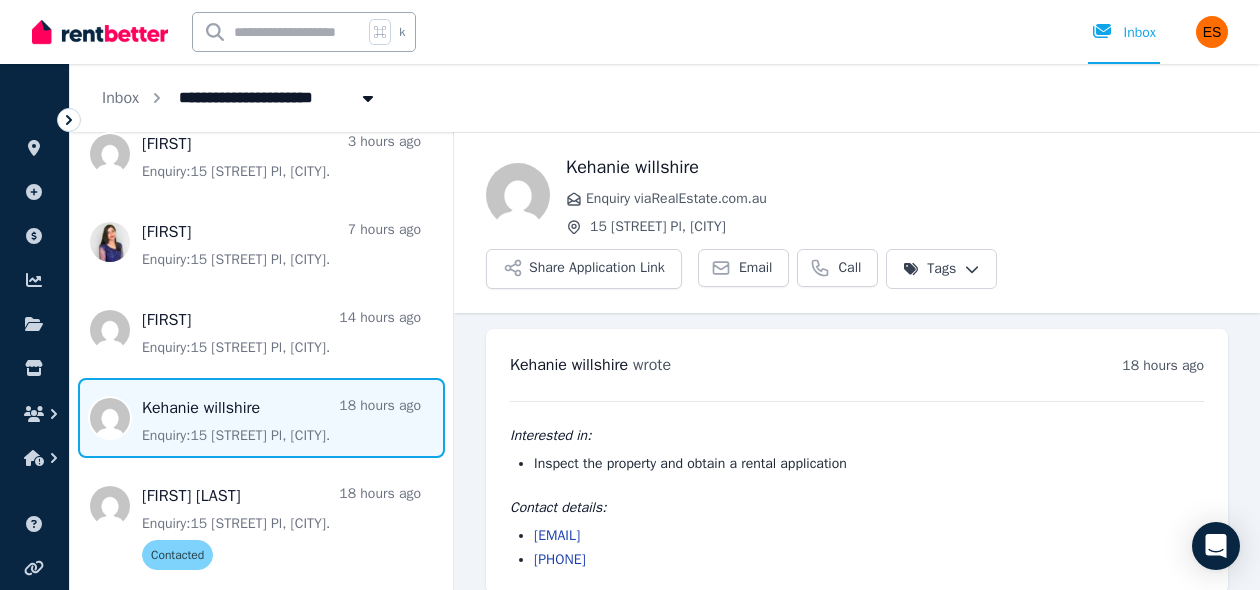 scroll, scrollTop: 20, scrollLeft: 0, axis: vertical 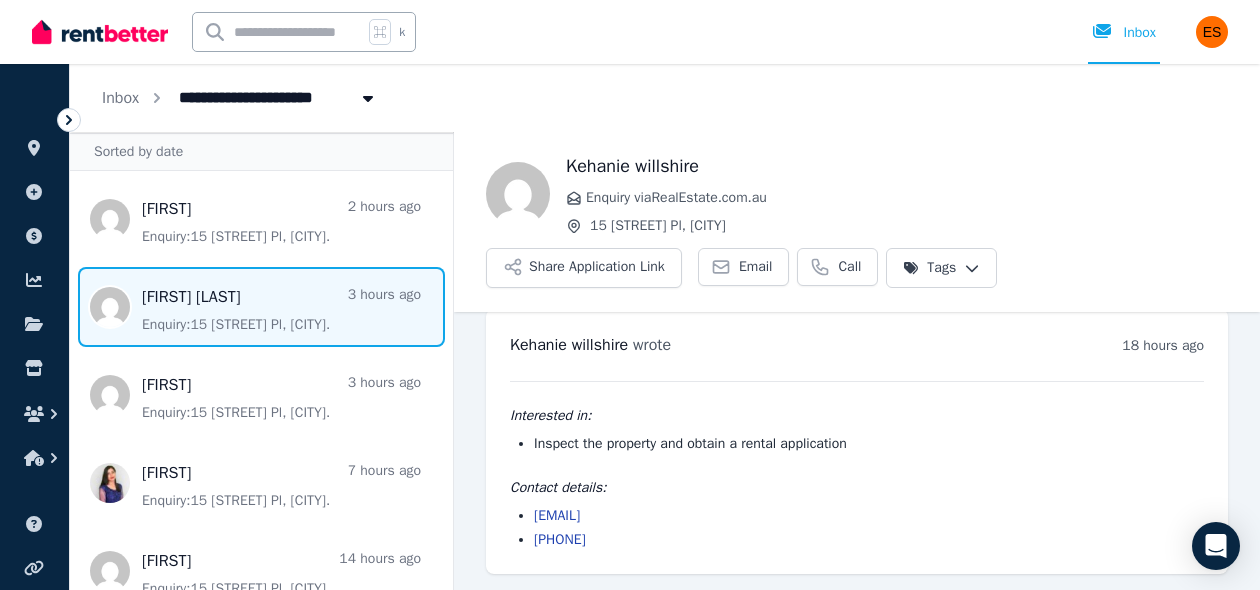 click at bounding box center (261, 307) 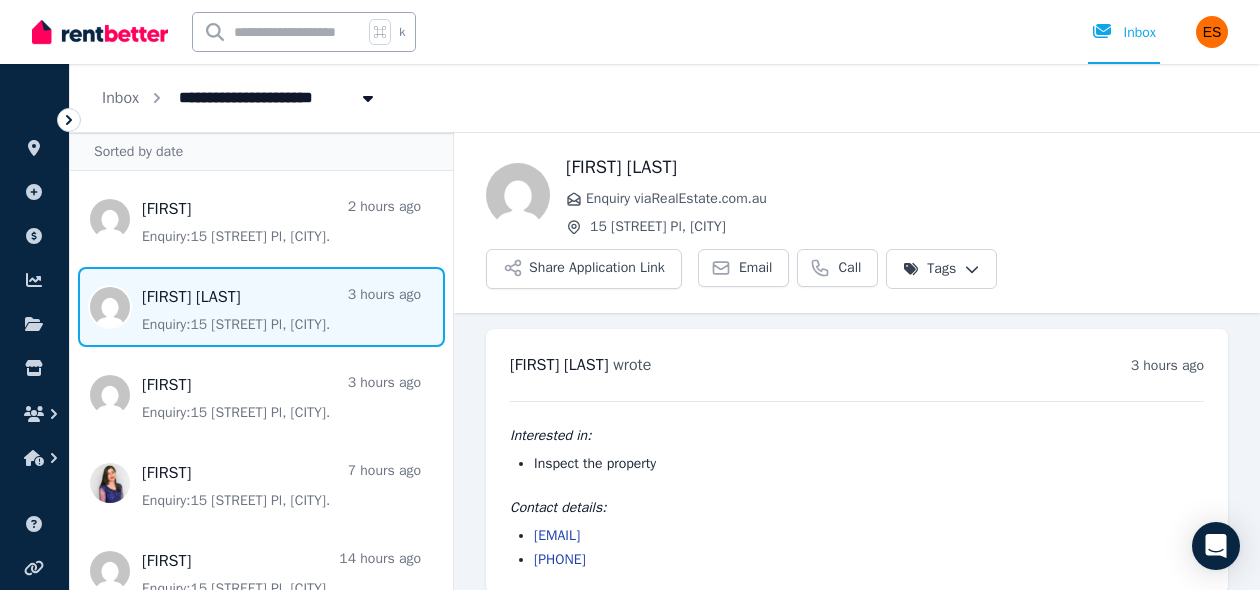 scroll, scrollTop: 20, scrollLeft: 0, axis: vertical 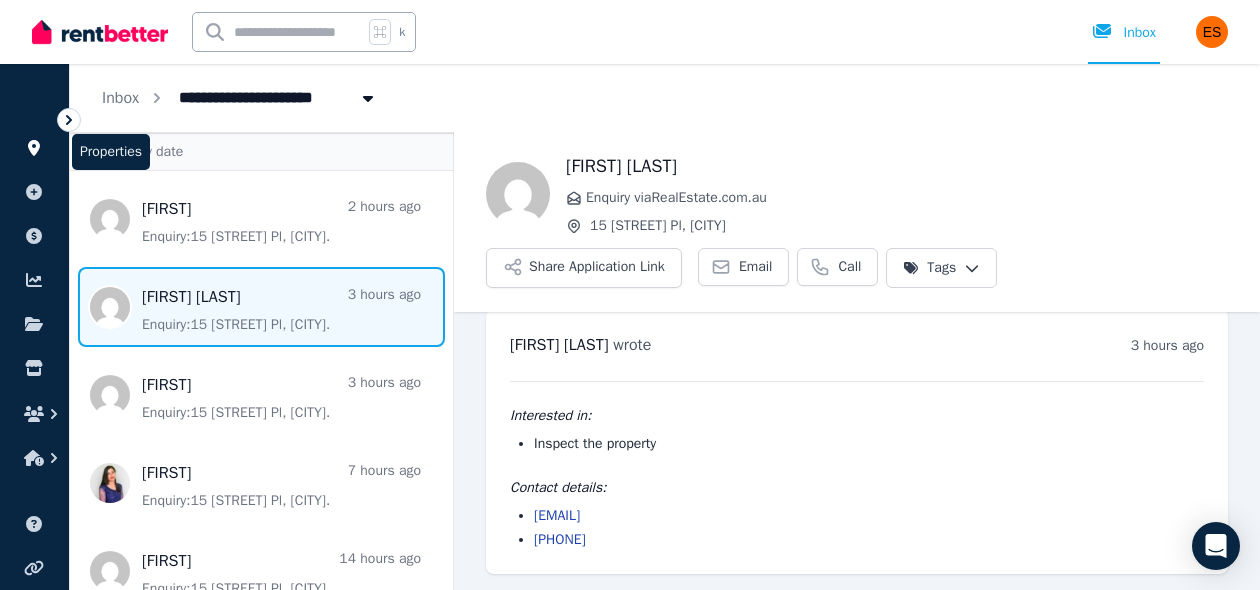 click at bounding box center (34, 148) 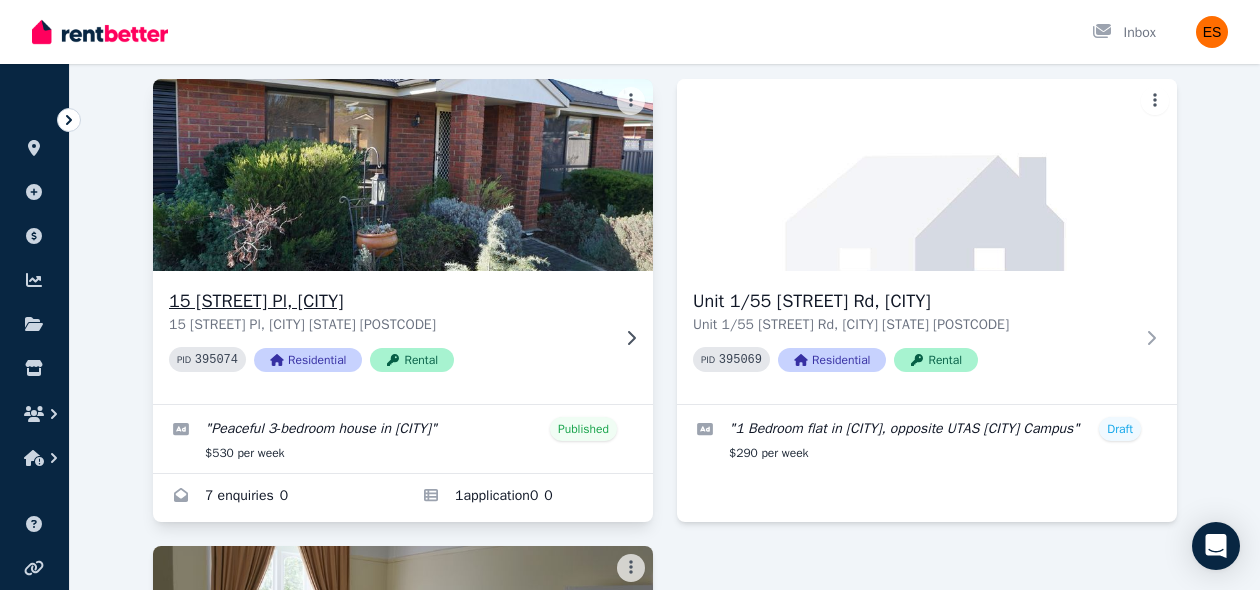 scroll, scrollTop: 138, scrollLeft: 0, axis: vertical 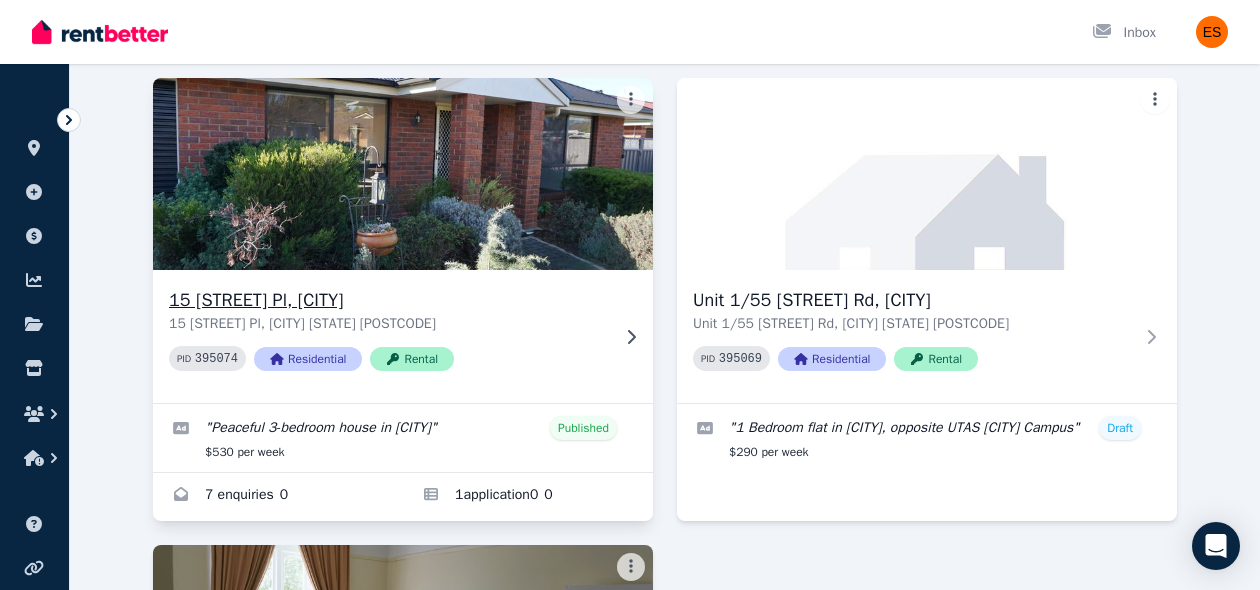 click on "15 [STREET] Pl, [CITY] 15 [STREET] Pl, [CITY] [STATE] [POSTCODE] PID   395074 Residential Rental" at bounding box center [403, 336] 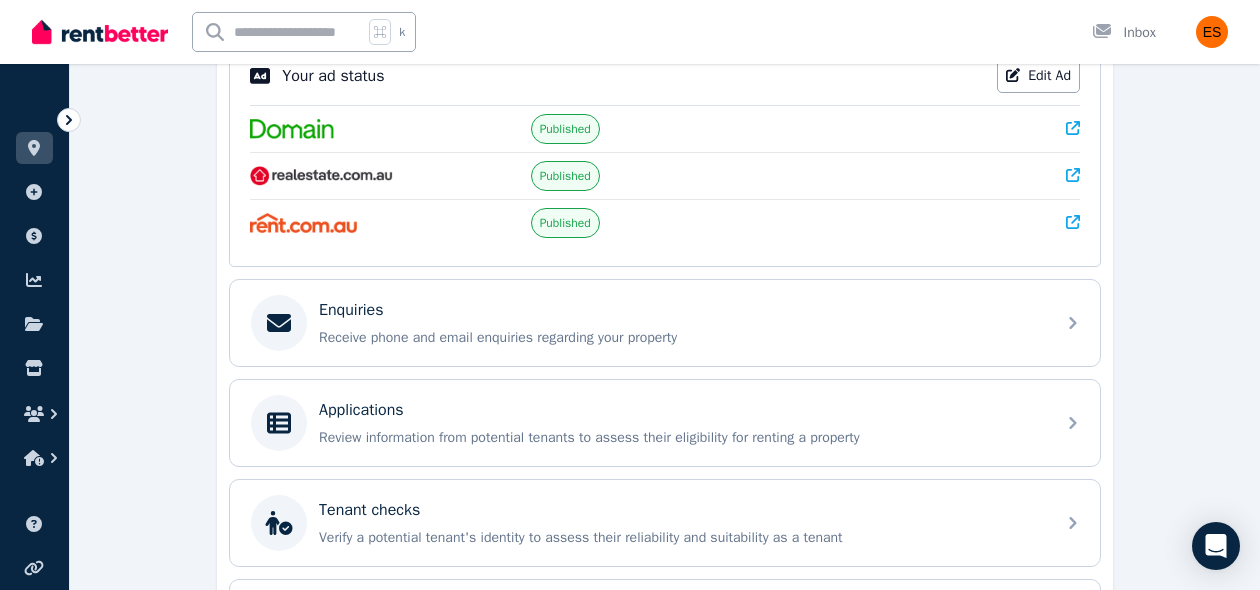 scroll, scrollTop: 283, scrollLeft: 0, axis: vertical 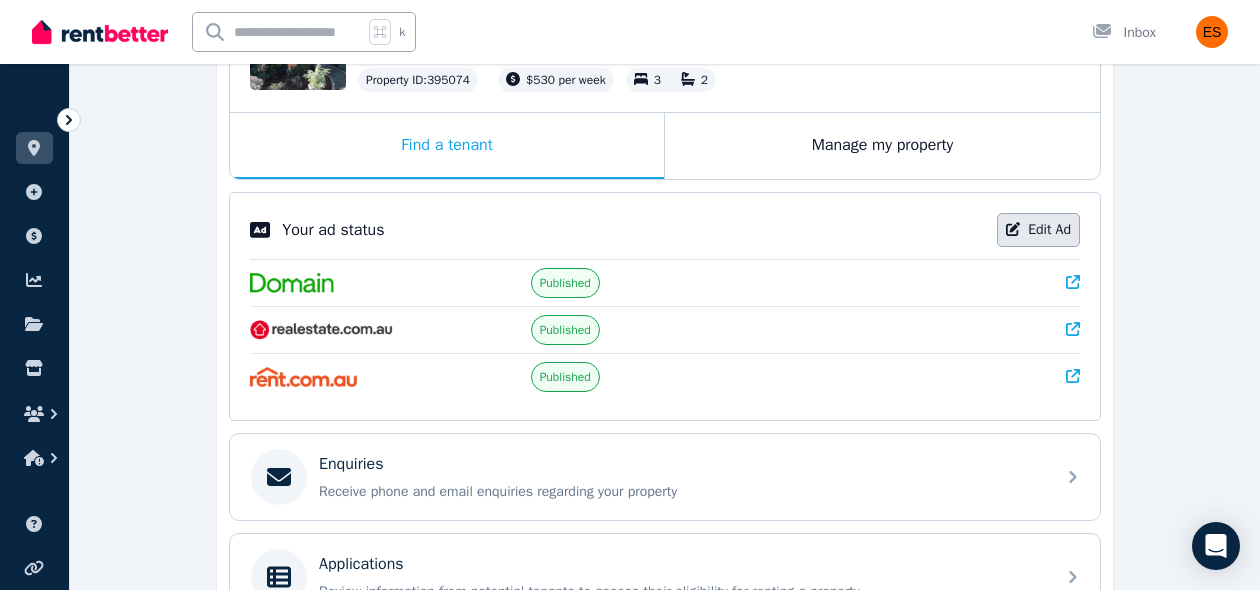 click on "Edit Ad" at bounding box center [1038, 230] 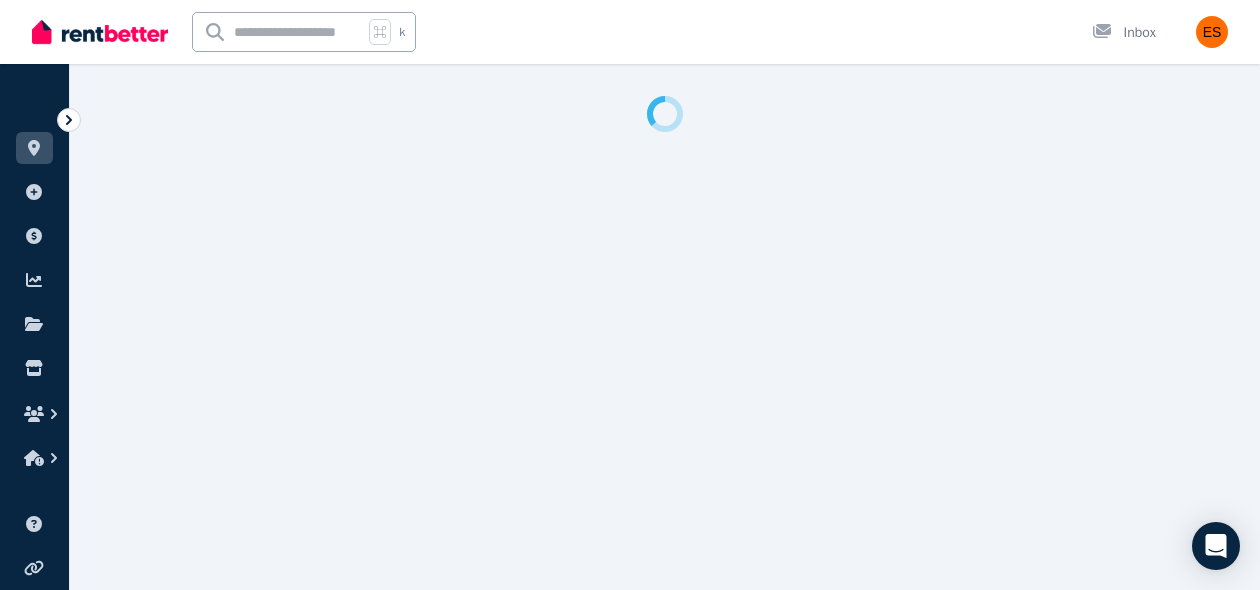 select on "***" 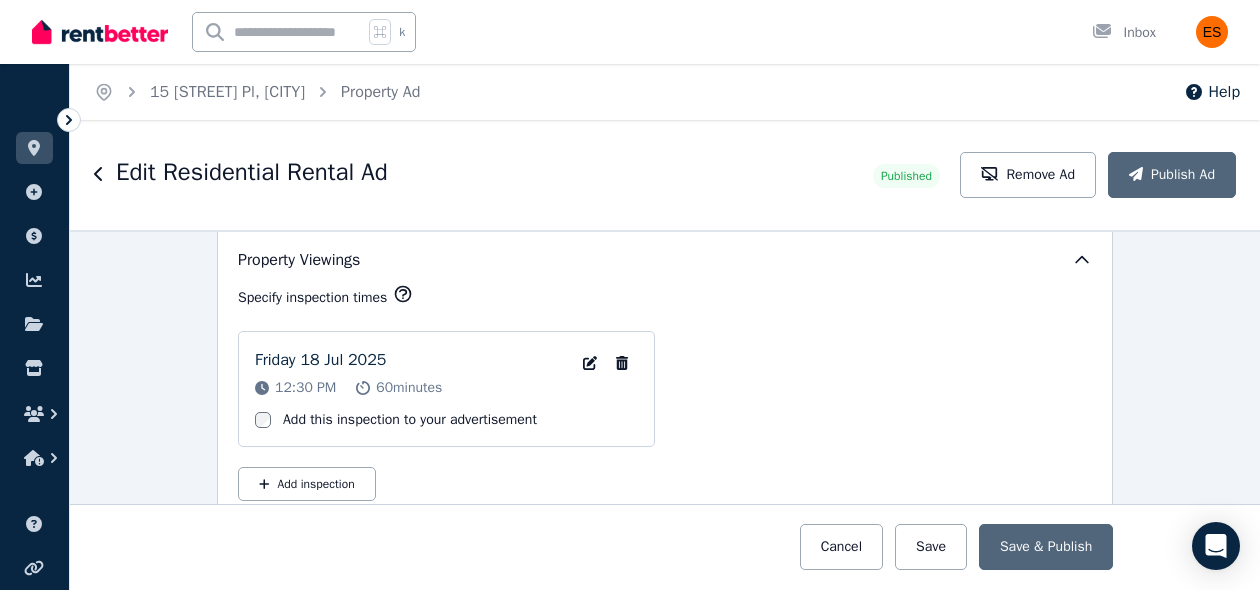 scroll, scrollTop: 3620, scrollLeft: 0, axis: vertical 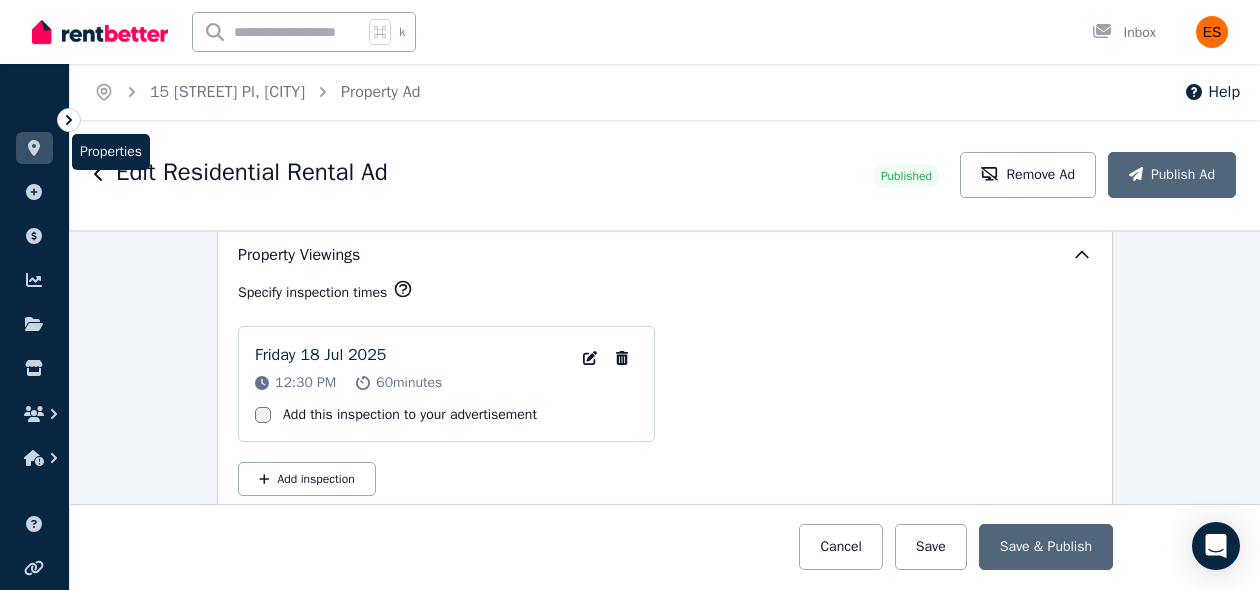 click 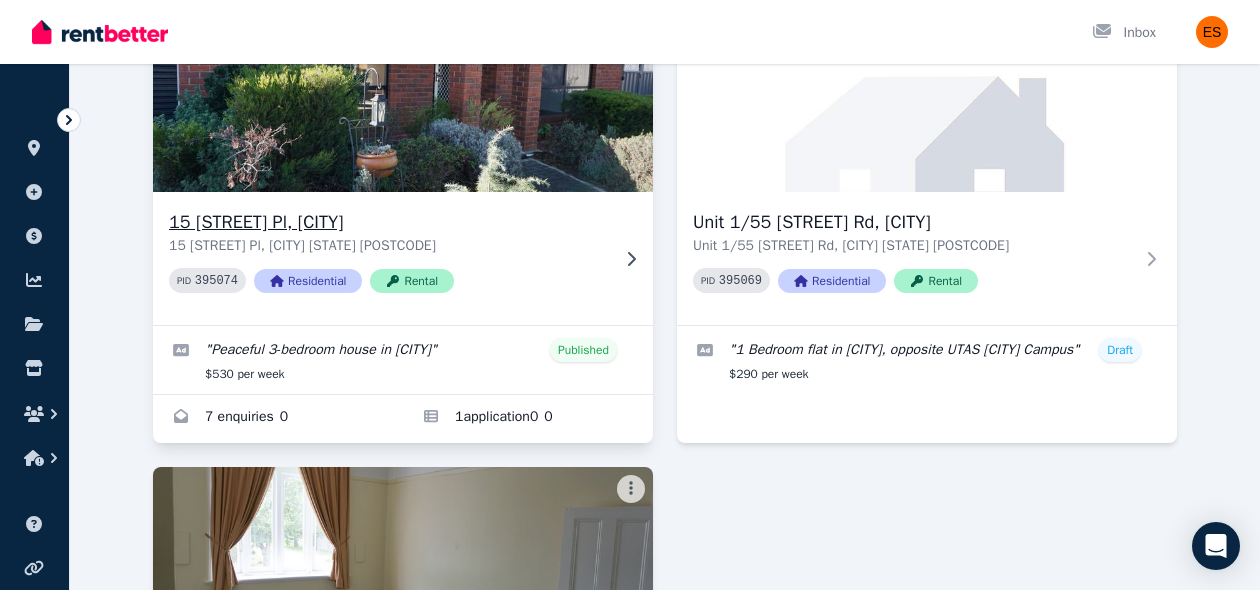 scroll, scrollTop: 218, scrollLeft: 0, axis: vertical 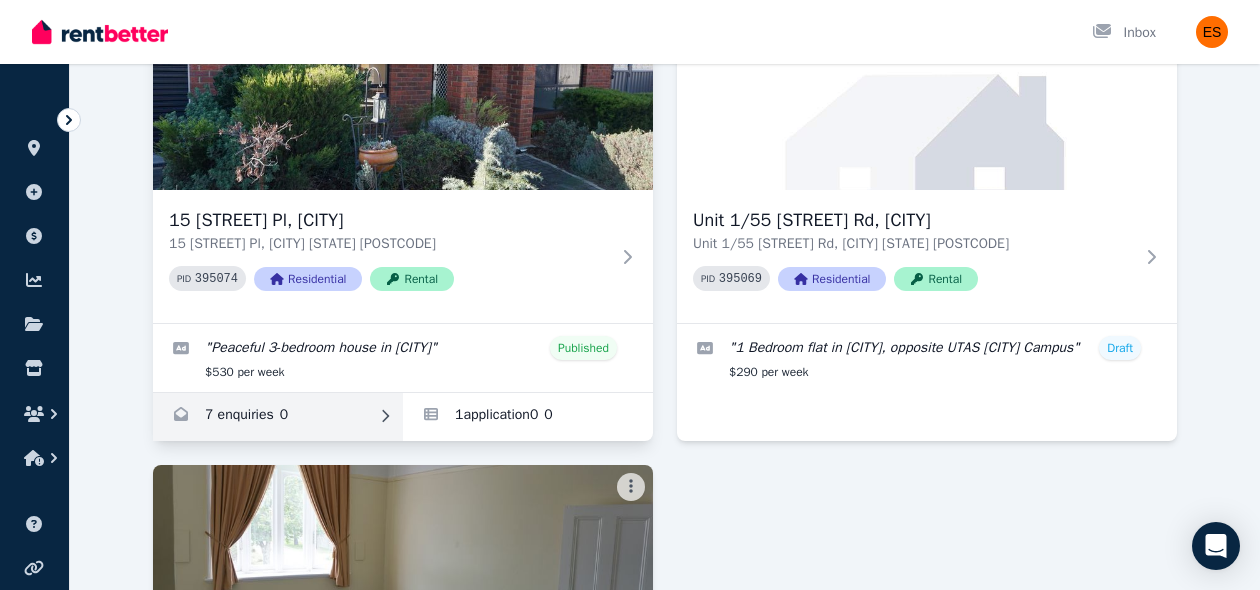 click at bounding box center [278, 417] 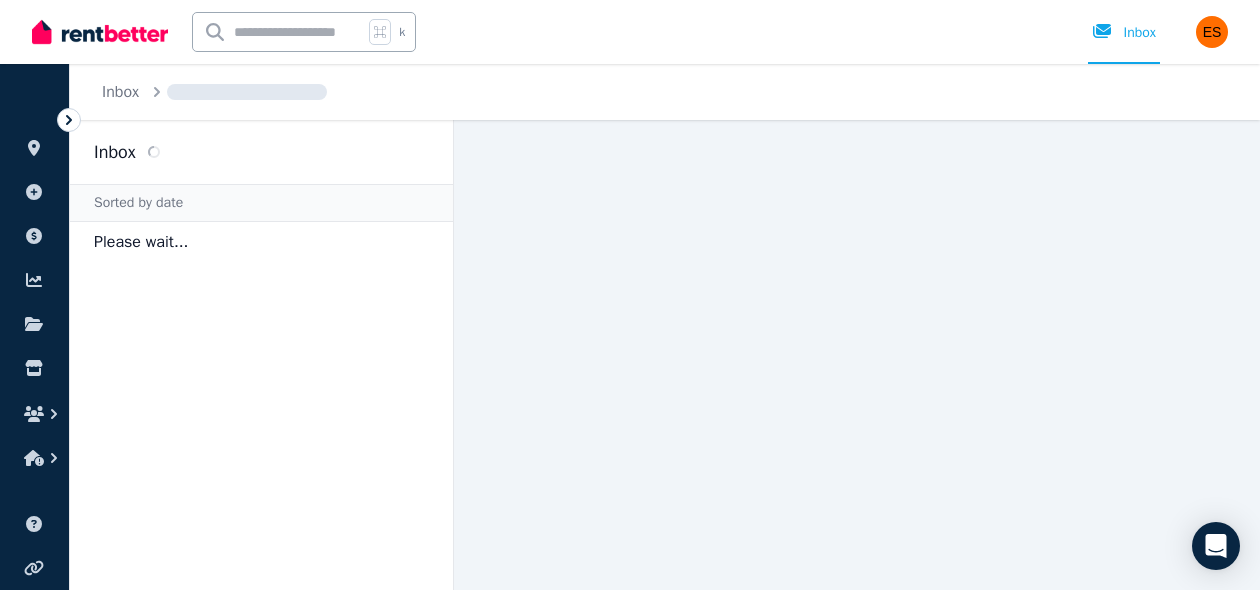 scroll, scrollTop: 0, scrollLeft: 0, axis: both 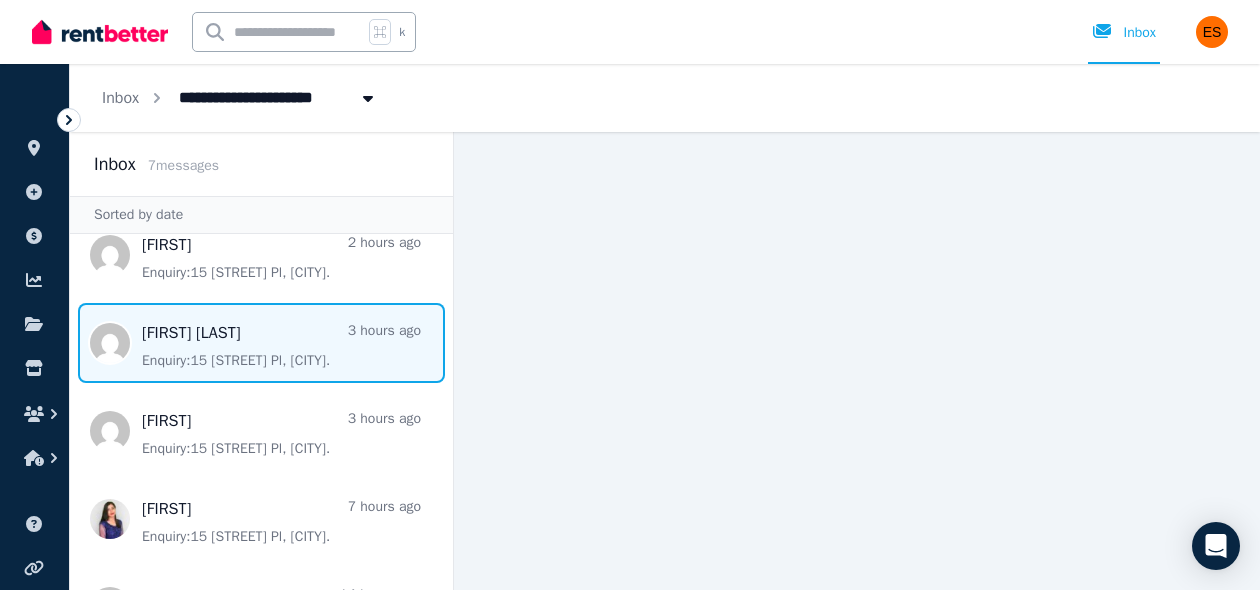 click at bounding box center [261, 343] 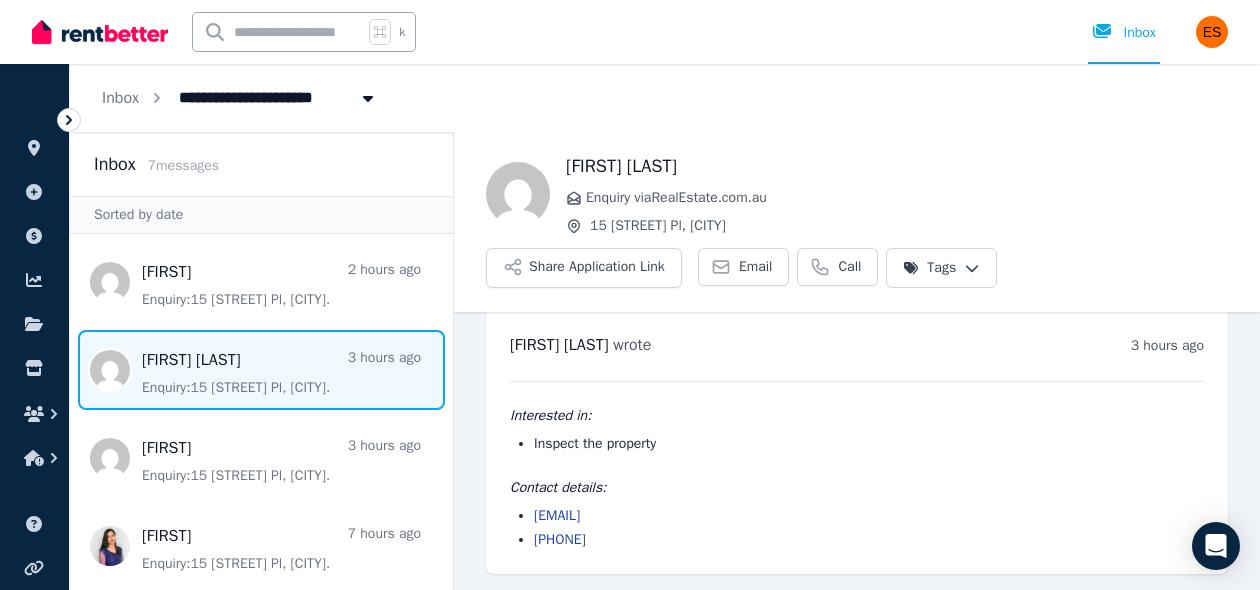 scroll, scrollTop: 0, scrollLeft: 0, axis: both 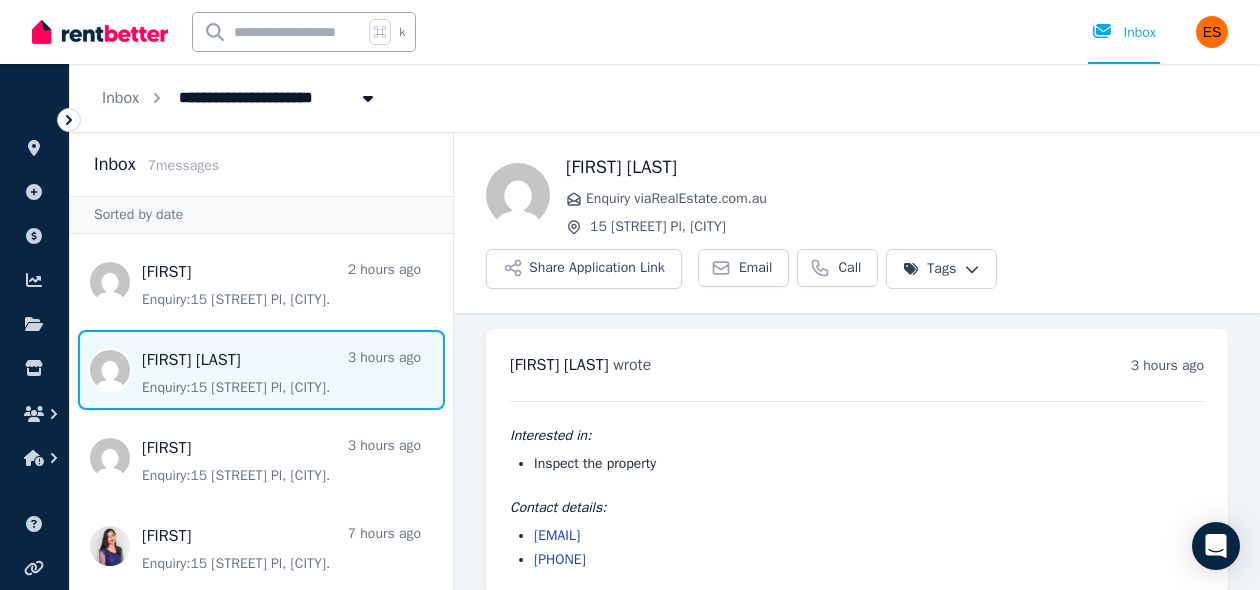 click on "**********" at bounding box center [630, 295] 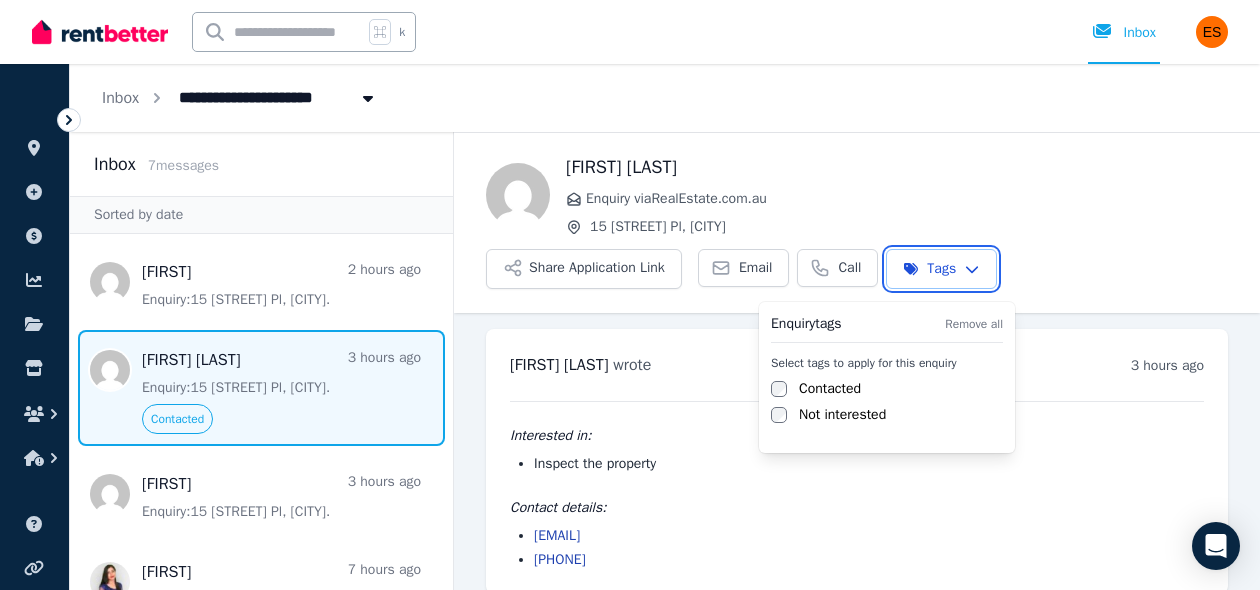 click on "**********" at bounding box center [630, 295] 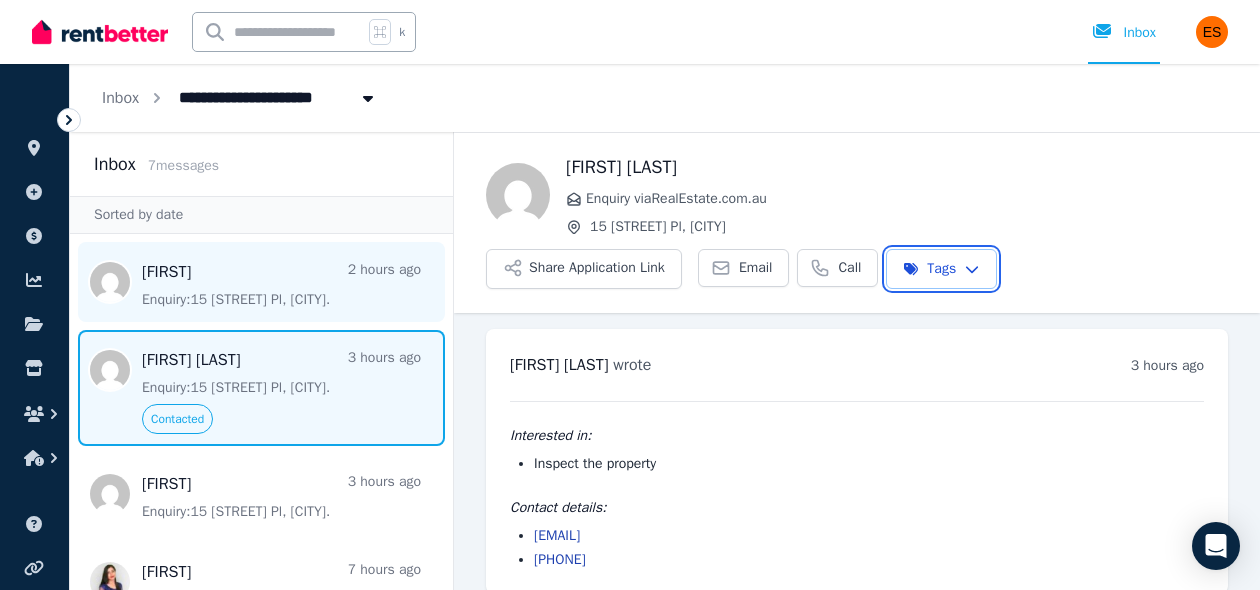 scroll, scrollTop: 20, scrollLeft: 0, axis: vertical 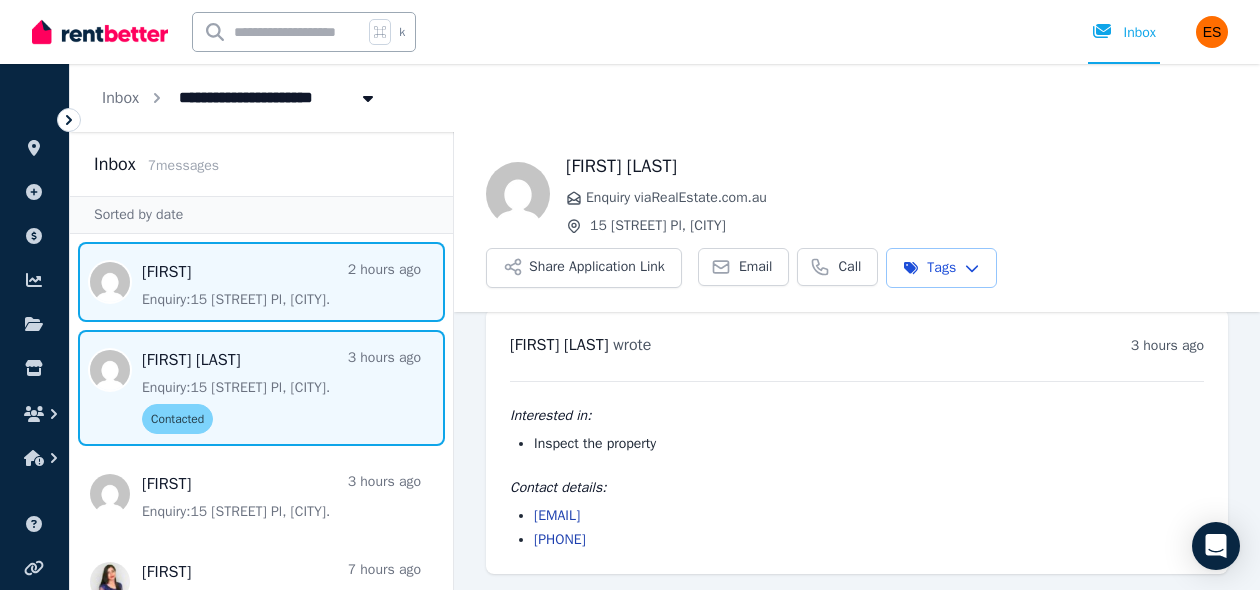 click at bounding box center [261, 282] 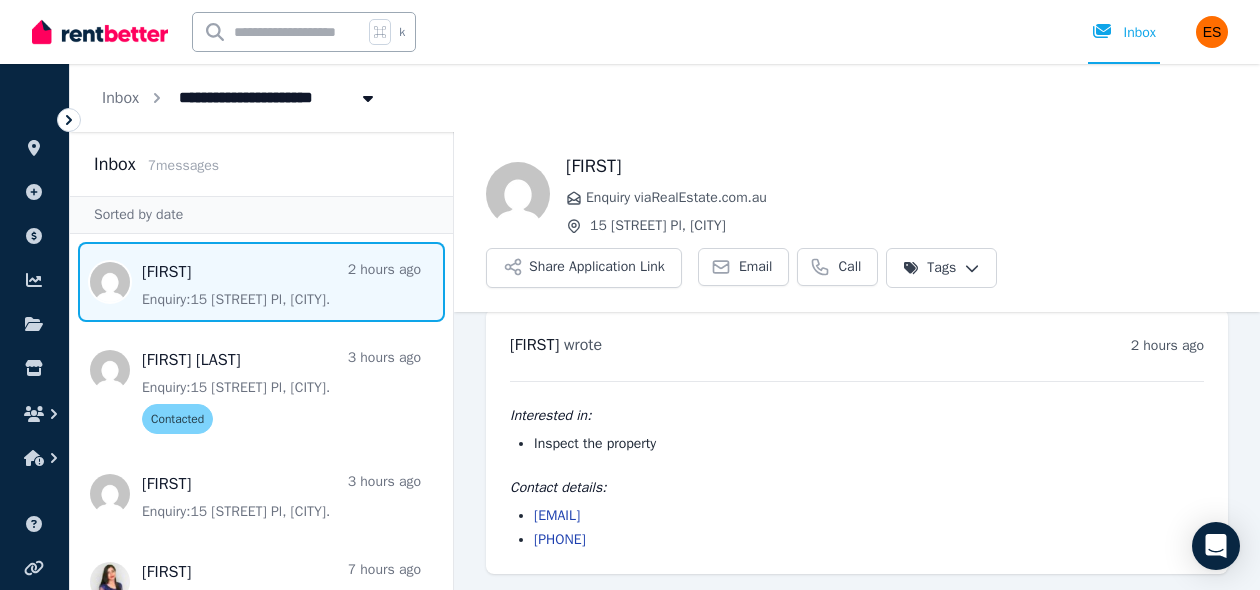 scroll, scrollTop: 0, scrollLeft: 0, axis: both 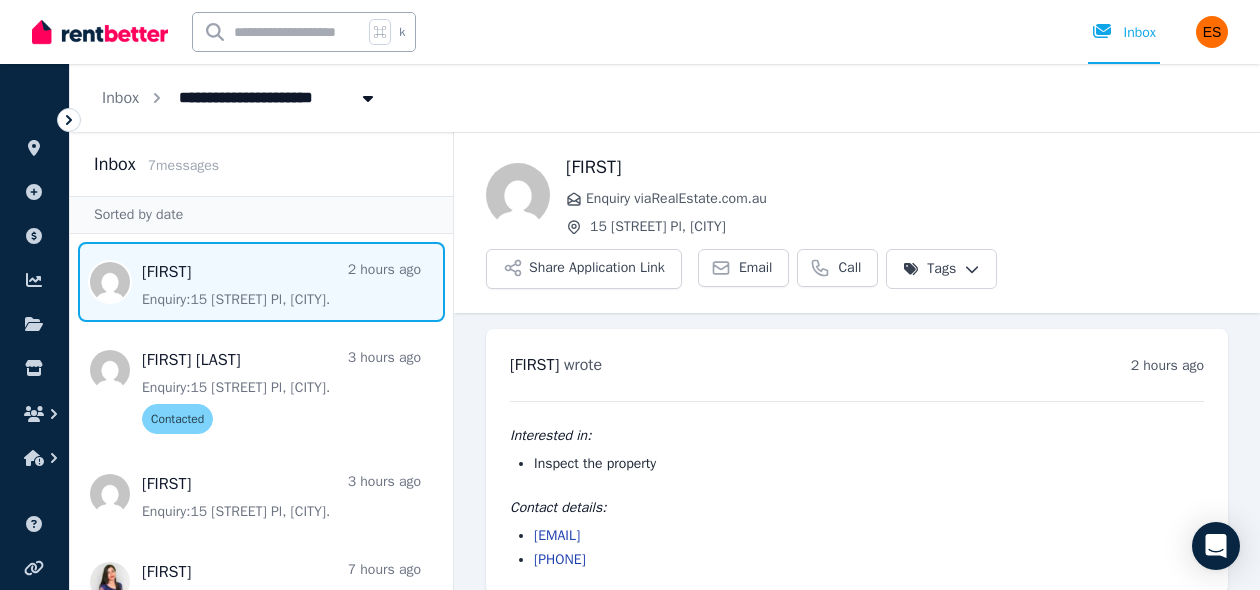 click at bounding box center (261, 282) 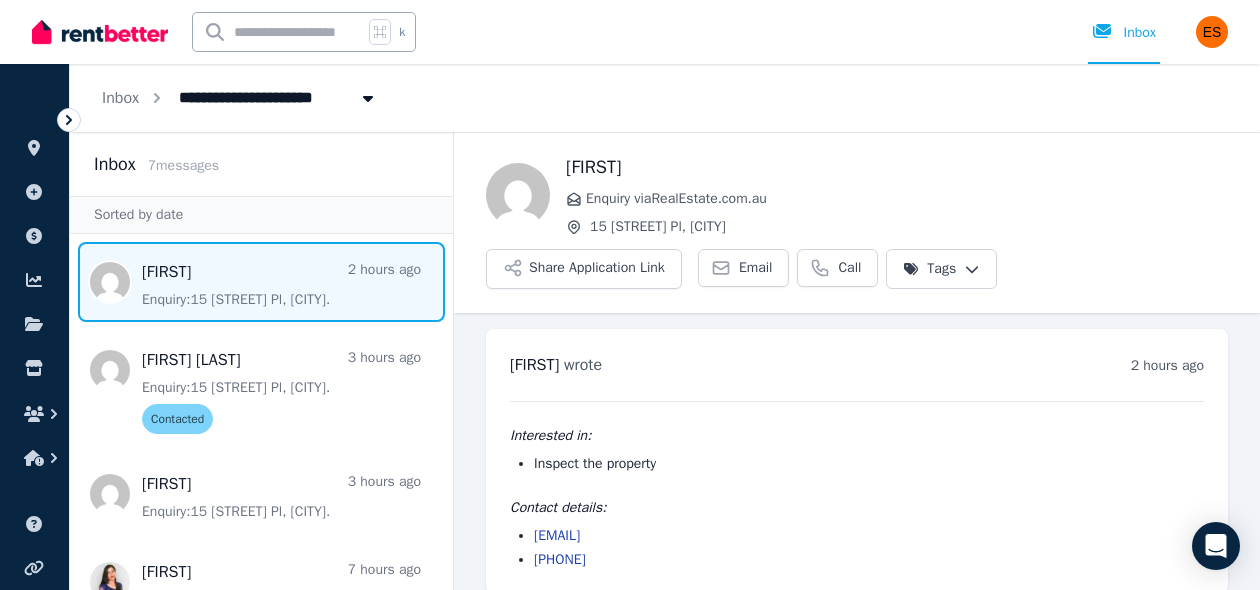 click on "**********" at bounding box center (630, 295) 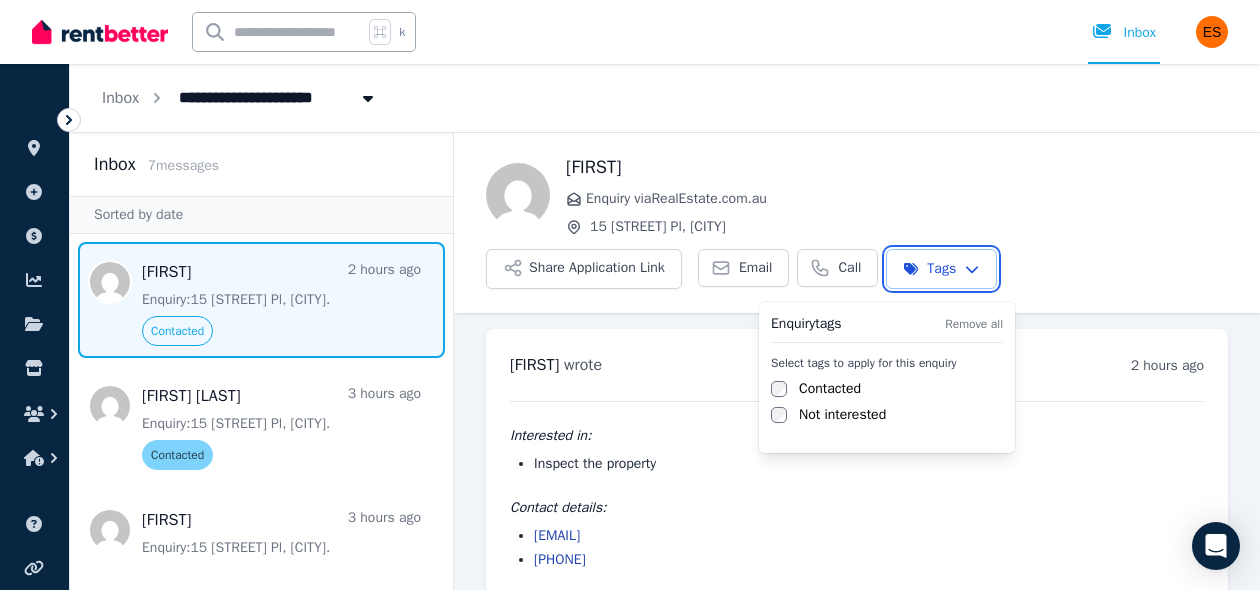 click on "**********" at bounding box center [630, 295] 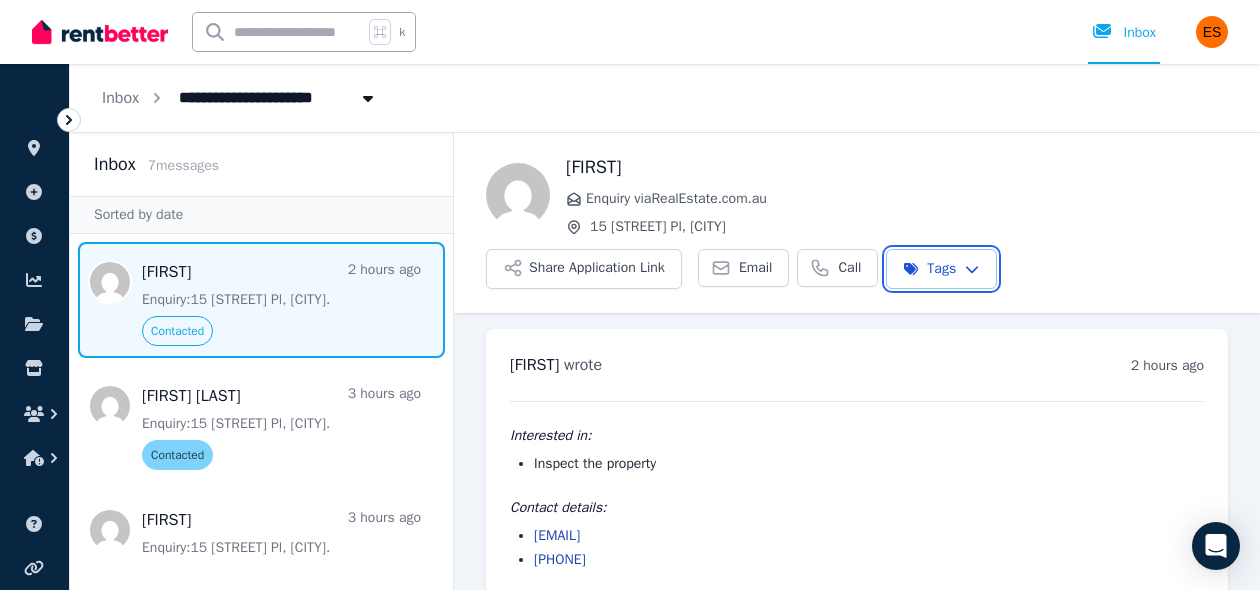 scroll, scrollTop: 20, scrollLeft: 0, axis: vertical 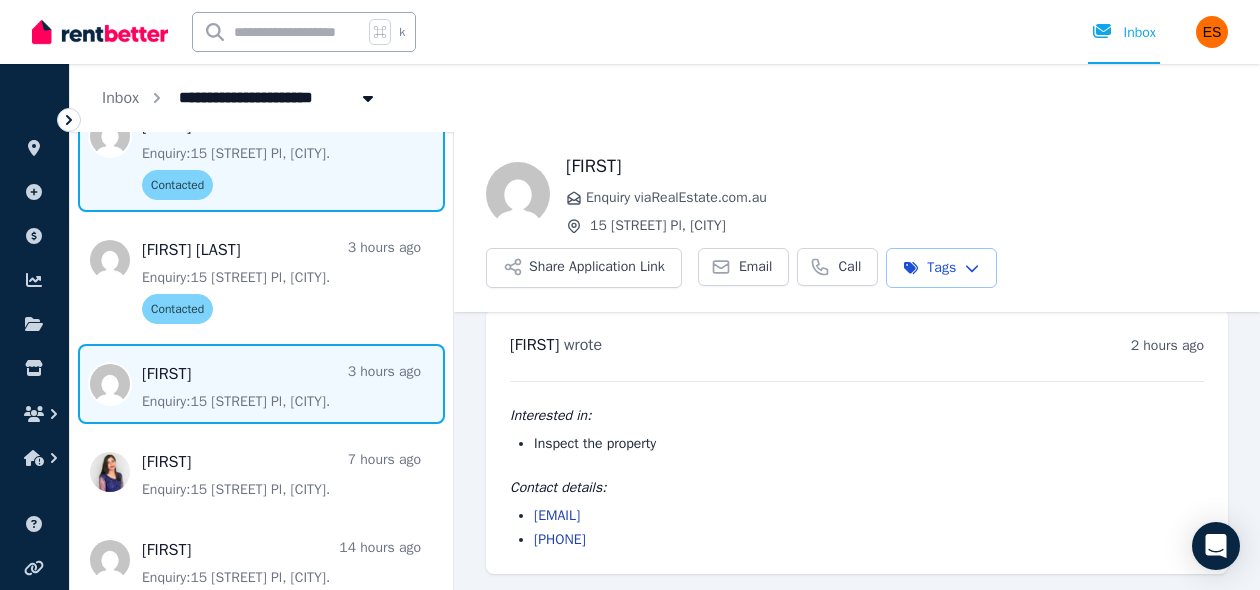 click at bounding box center [261, 384] 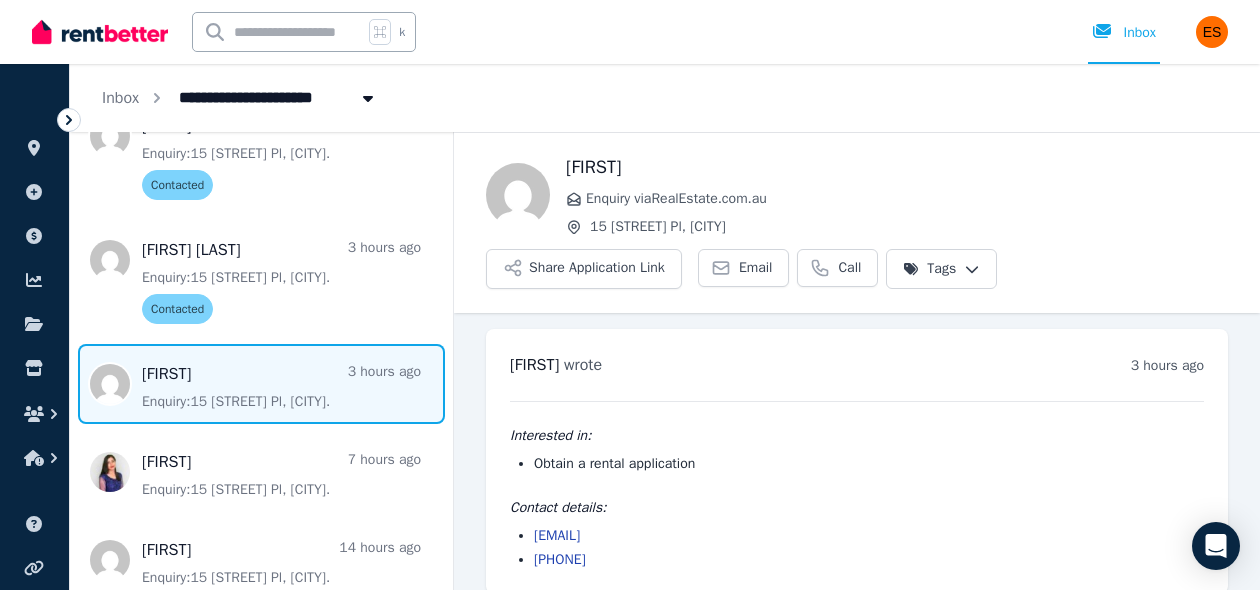 scroll, scrollTop: 20, scrollLeft: 0, axis: vertical 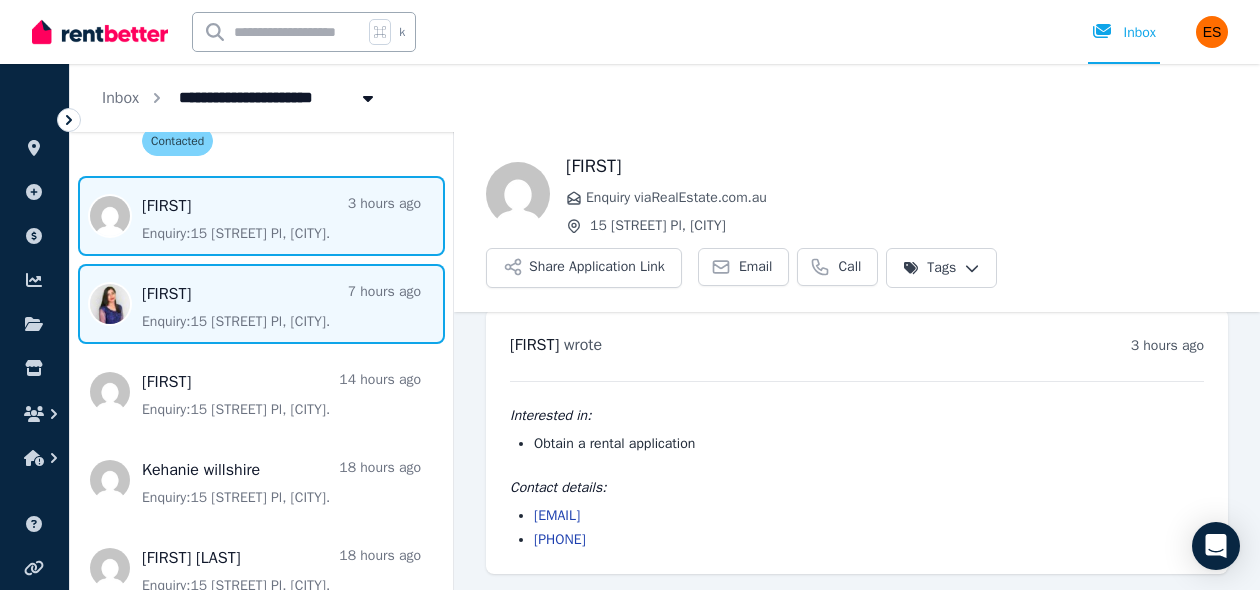 click at bounding box center (261, 304) 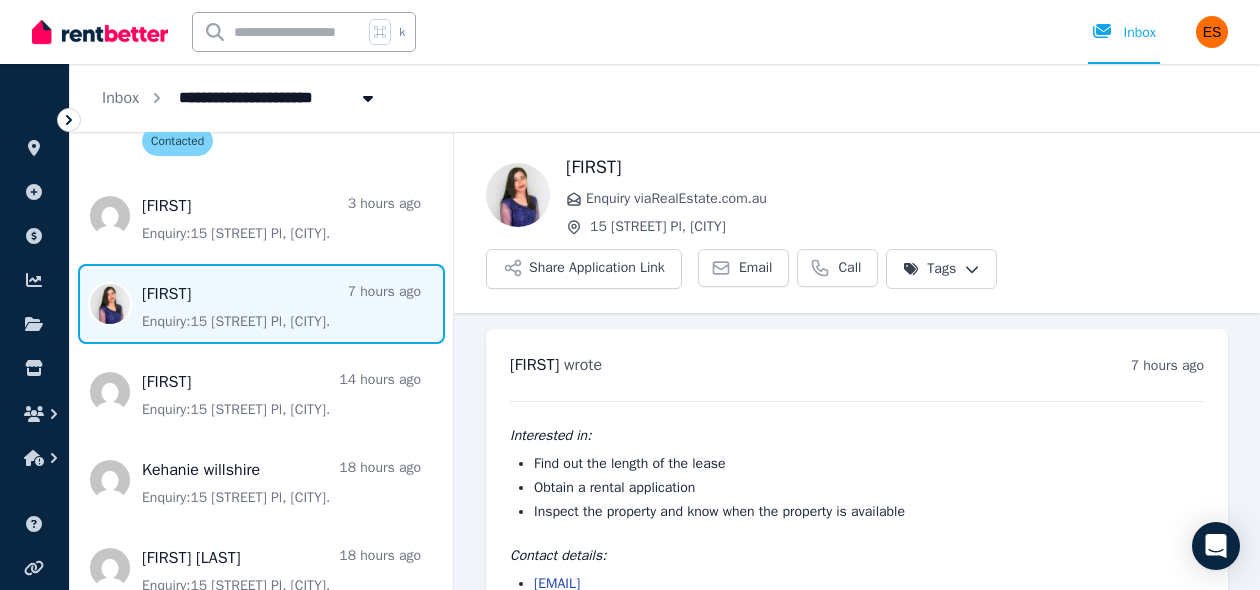 scroll, scrollTop: 68, scrollLeft: 0, axis: vertical 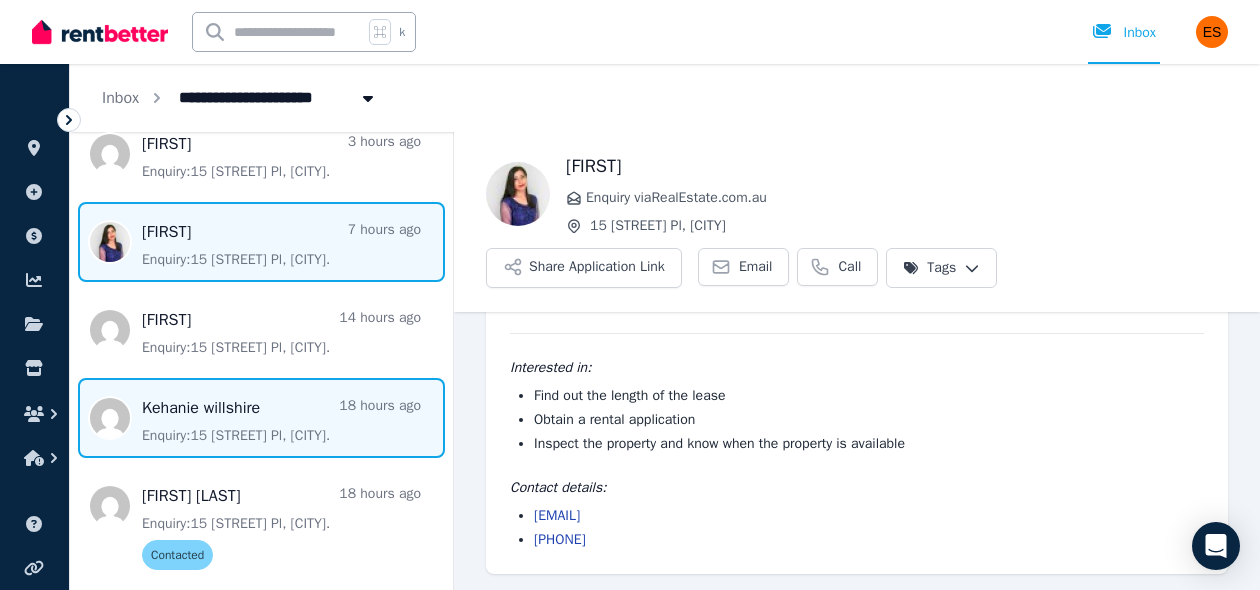 click at bounding box center (261, 418) 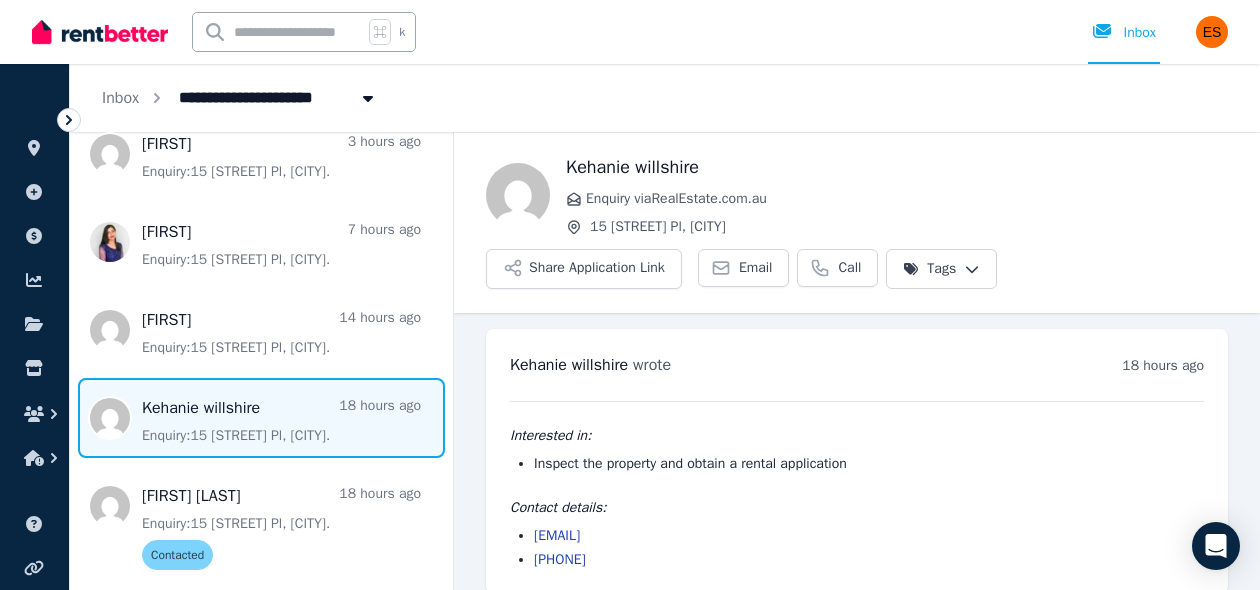 scroll, scrollTop: 20, scrollLeft: 0, axis: vertical 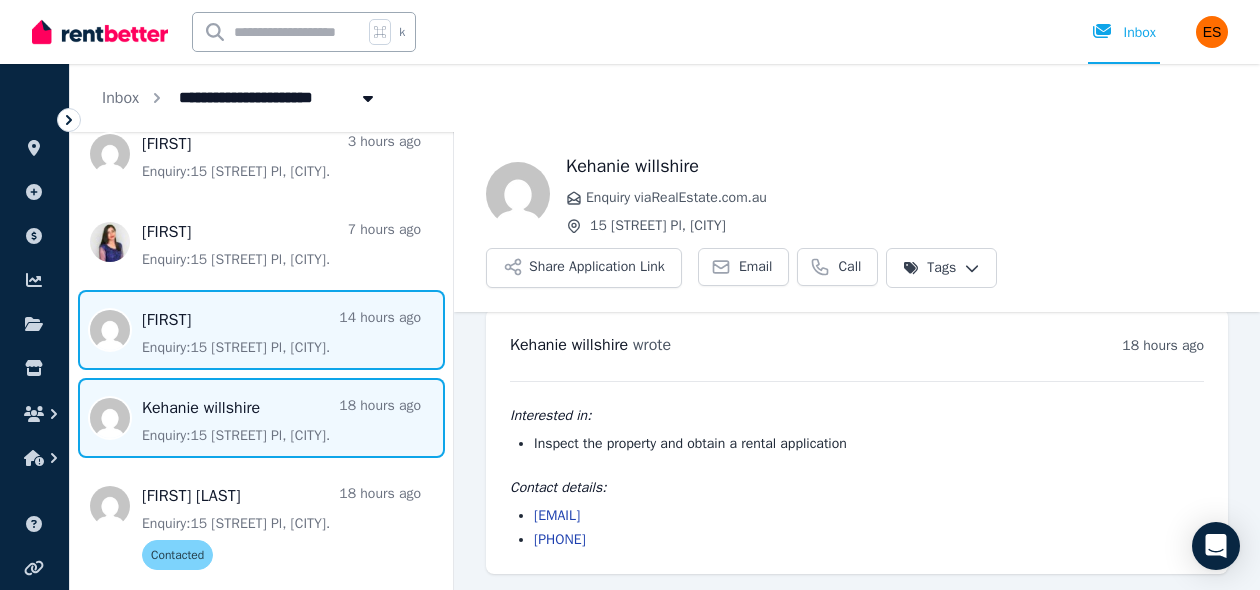 click at bounding box center (261, 330) 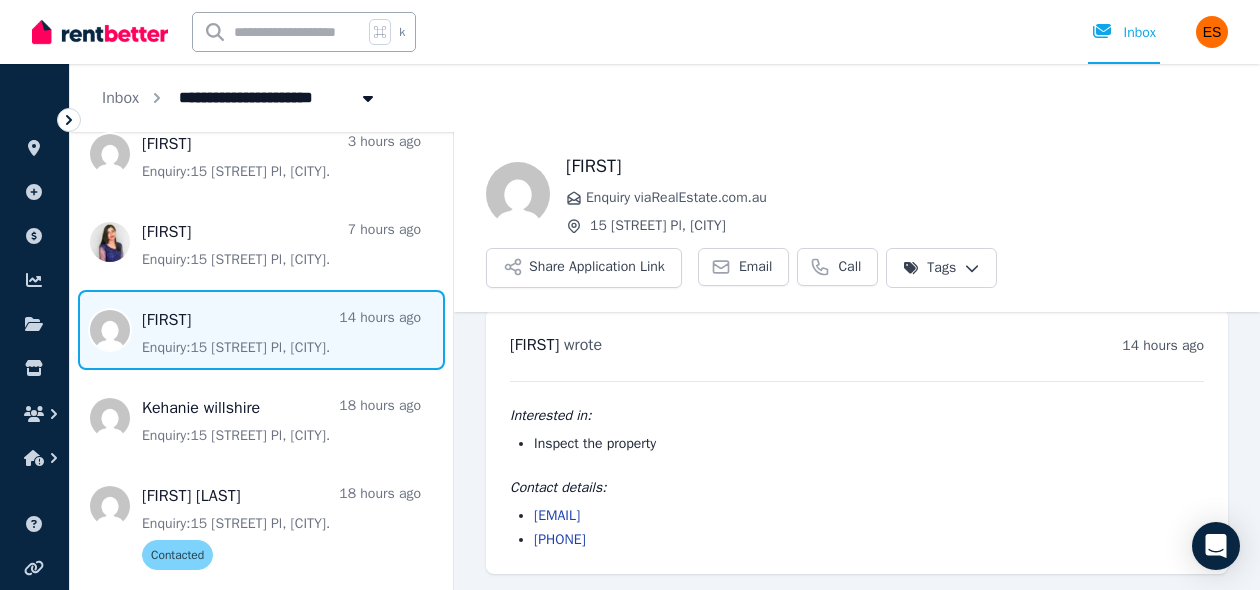 scroll, scrollTop: 0, scrollLeft: 0, axis: both 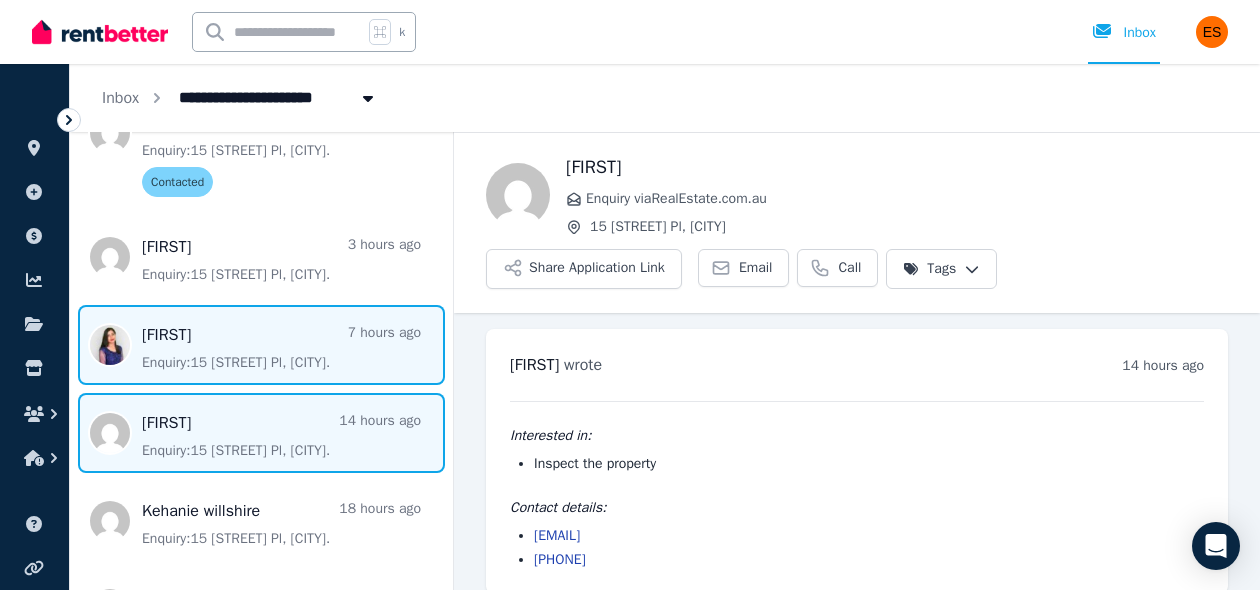 click at bounding box center (261, 345) 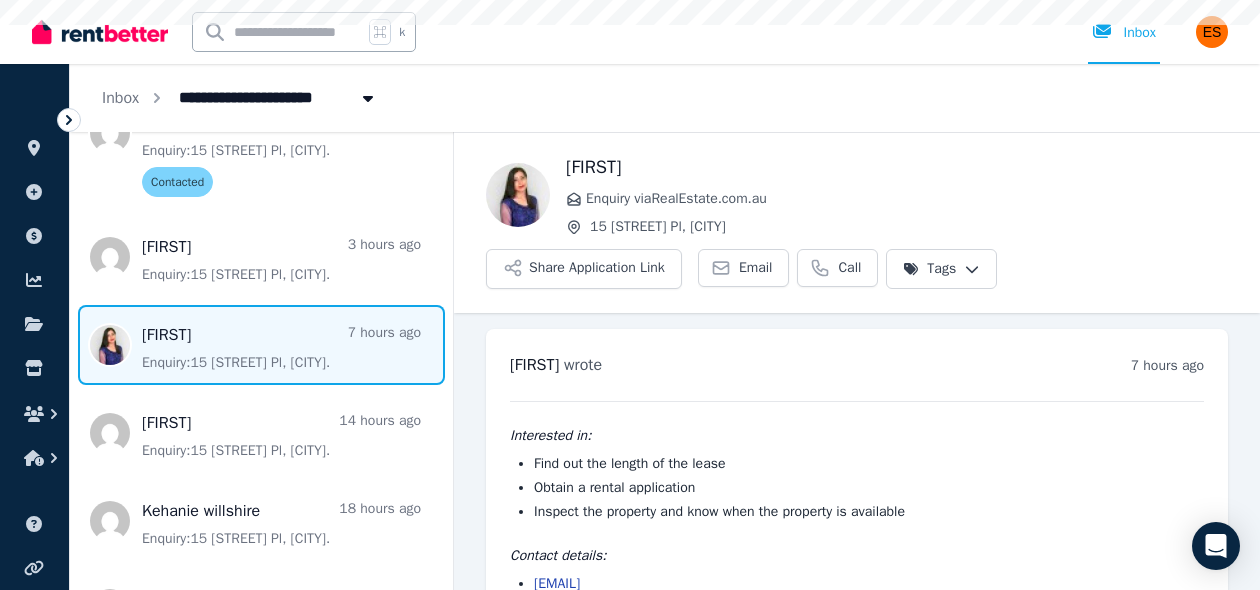 scroll, scrollTop: 68, scrollLeft: 0, axis: vertical 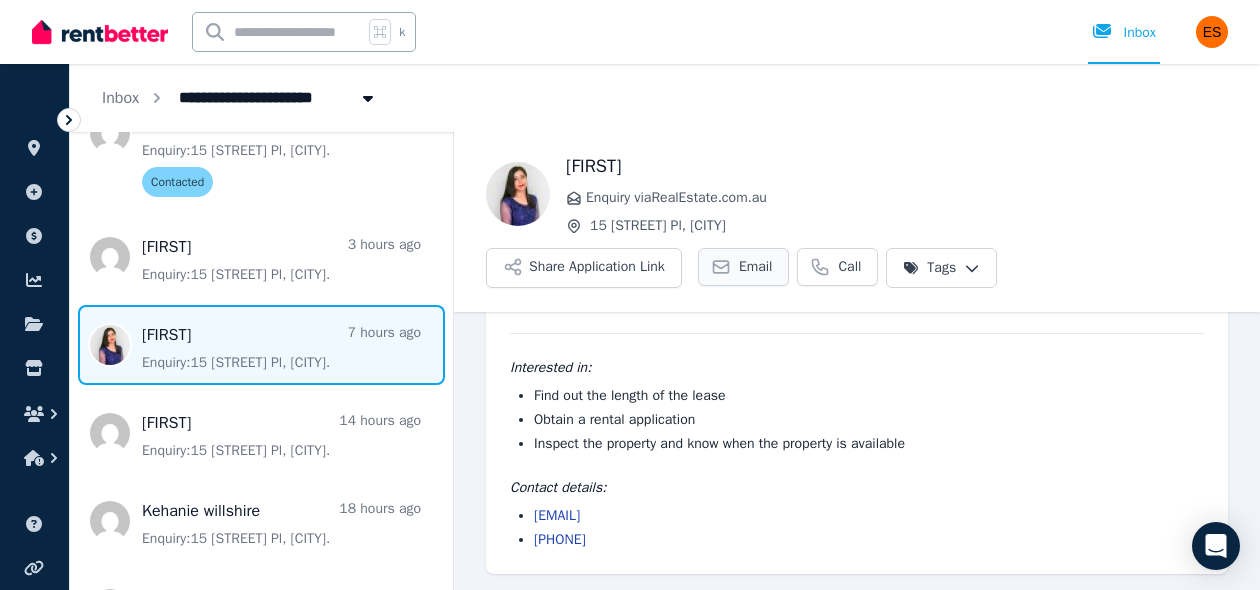 click on "Email" at bounding box center [756, 267] 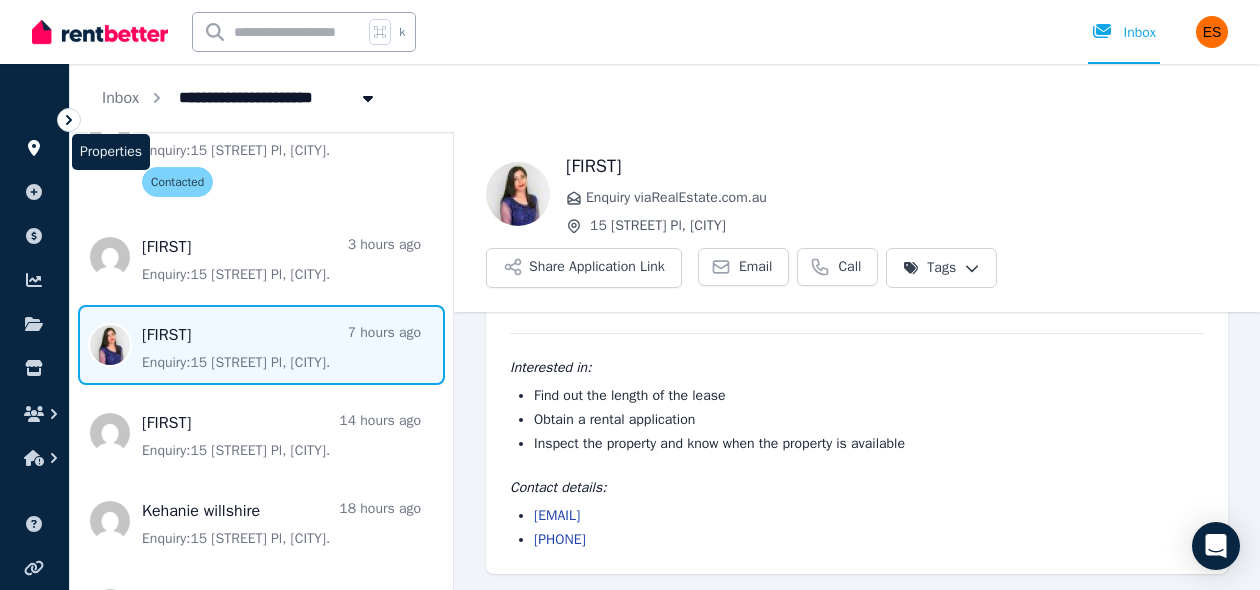 click 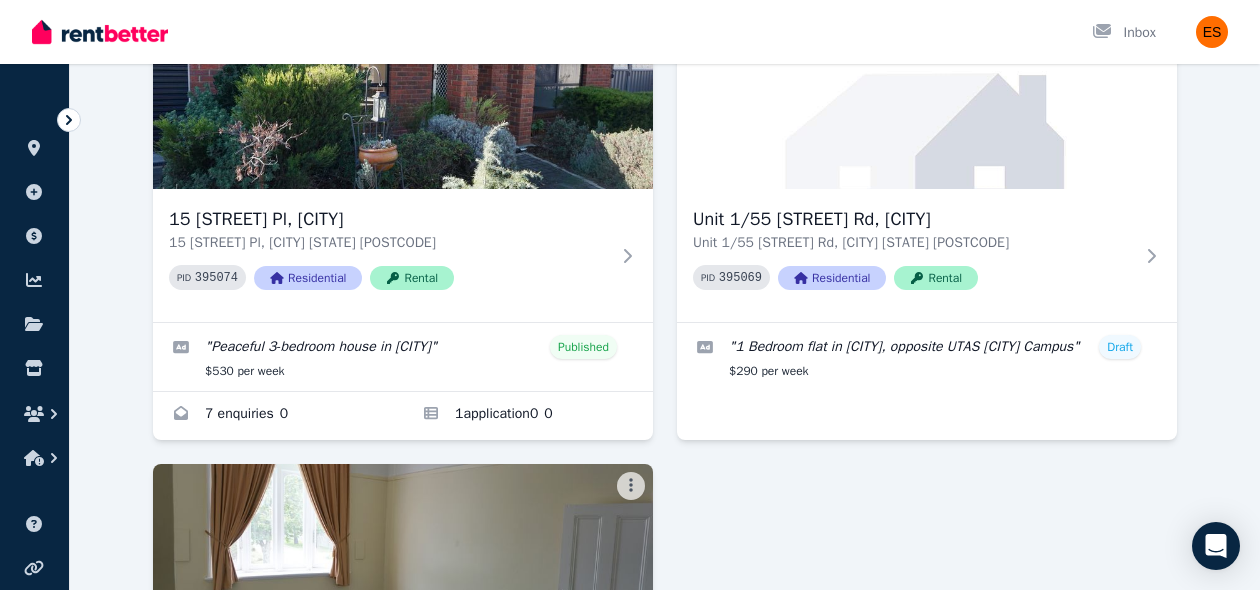 scroll, scrollTop: 222, scrollLeft: 0, axis: vertical 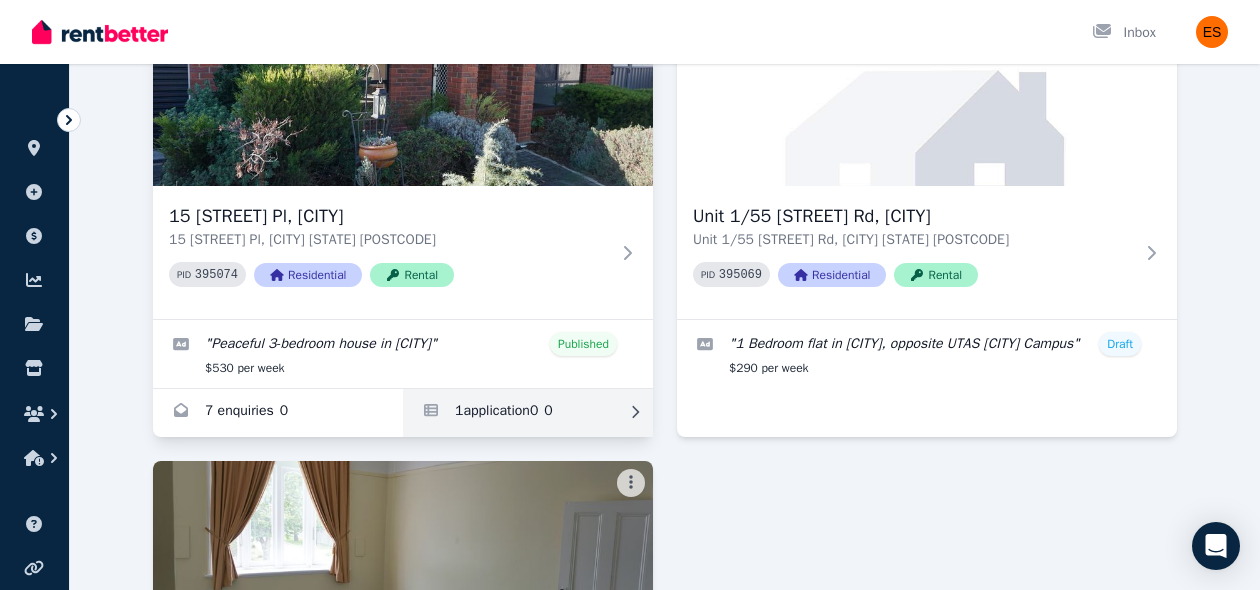 click at bounding box center [528, 413] 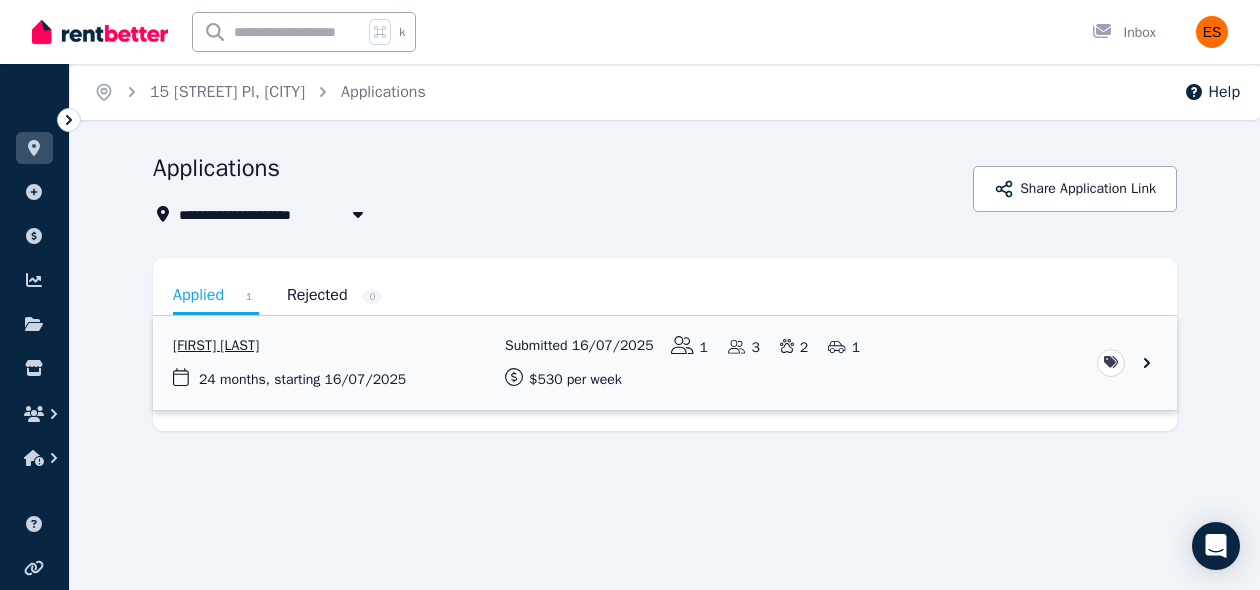 click at bounding box center [665, 363] 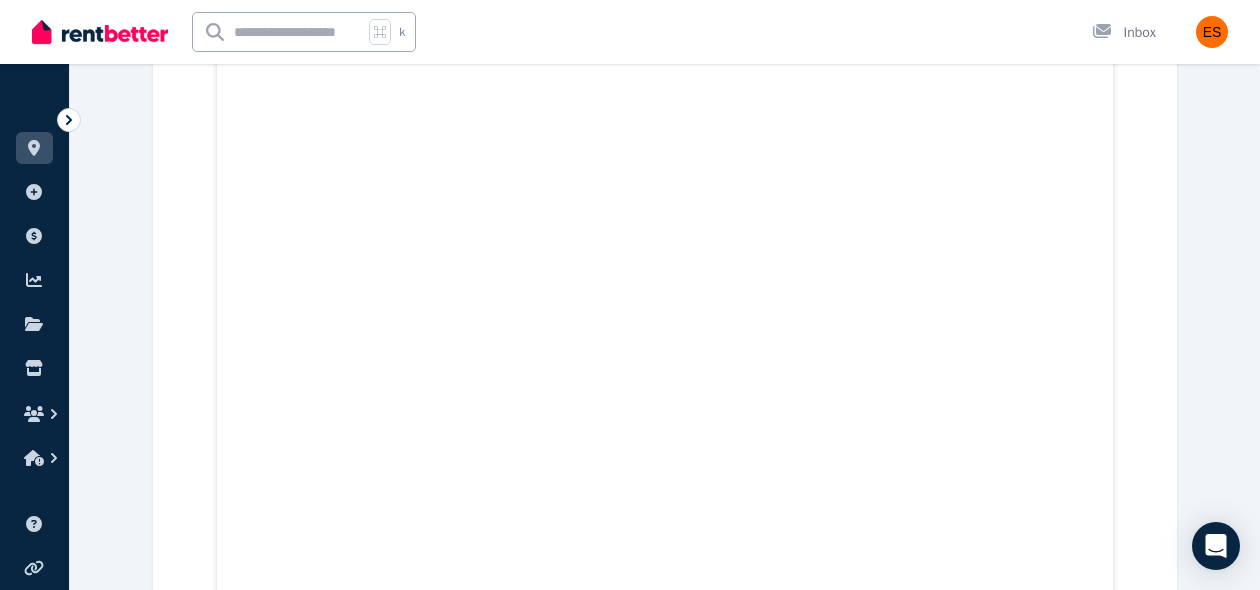 scroll, scrollTop: 0, scrollLeft: 0, axis: both 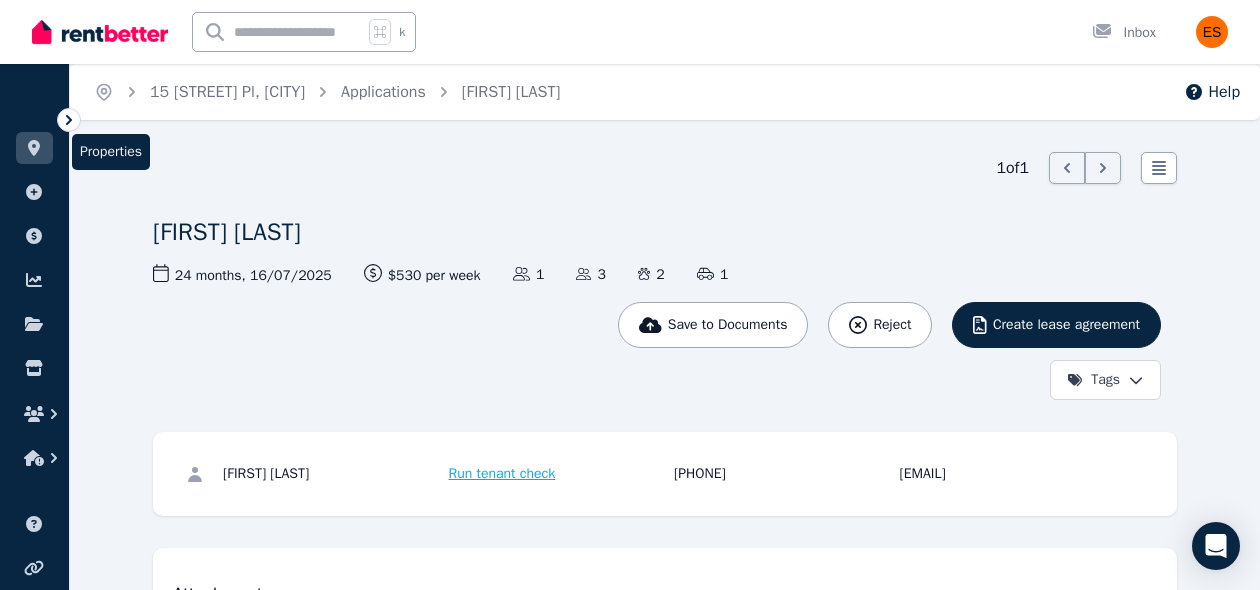 click 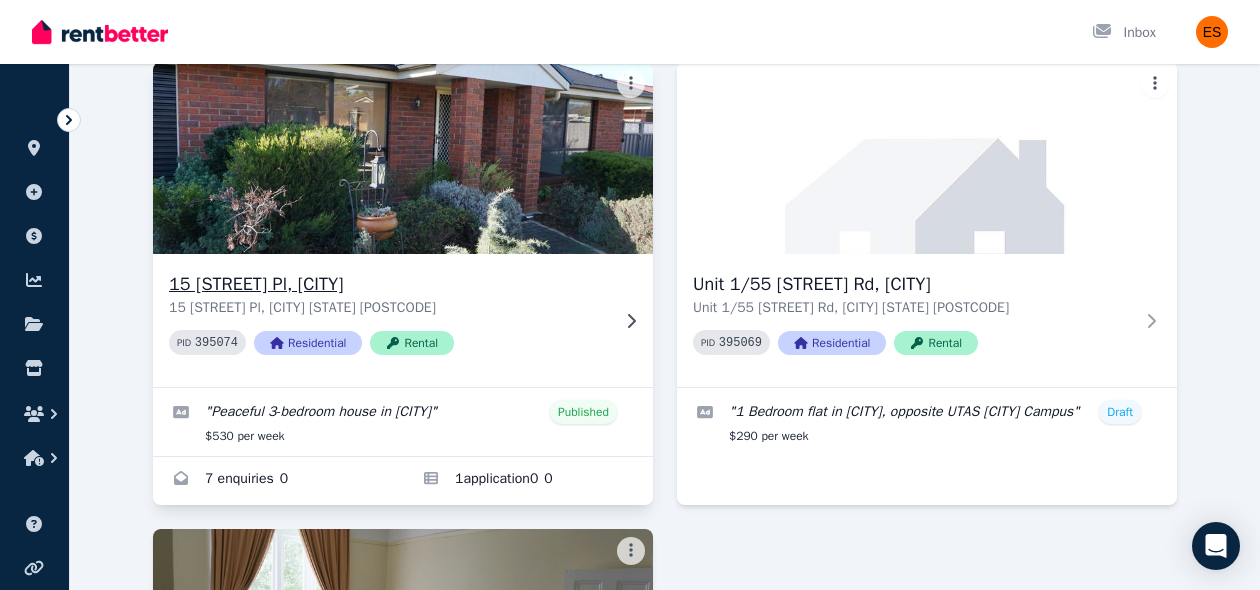 scroll, scrollTop: 158, scrollLeft: 0, axis: vertical 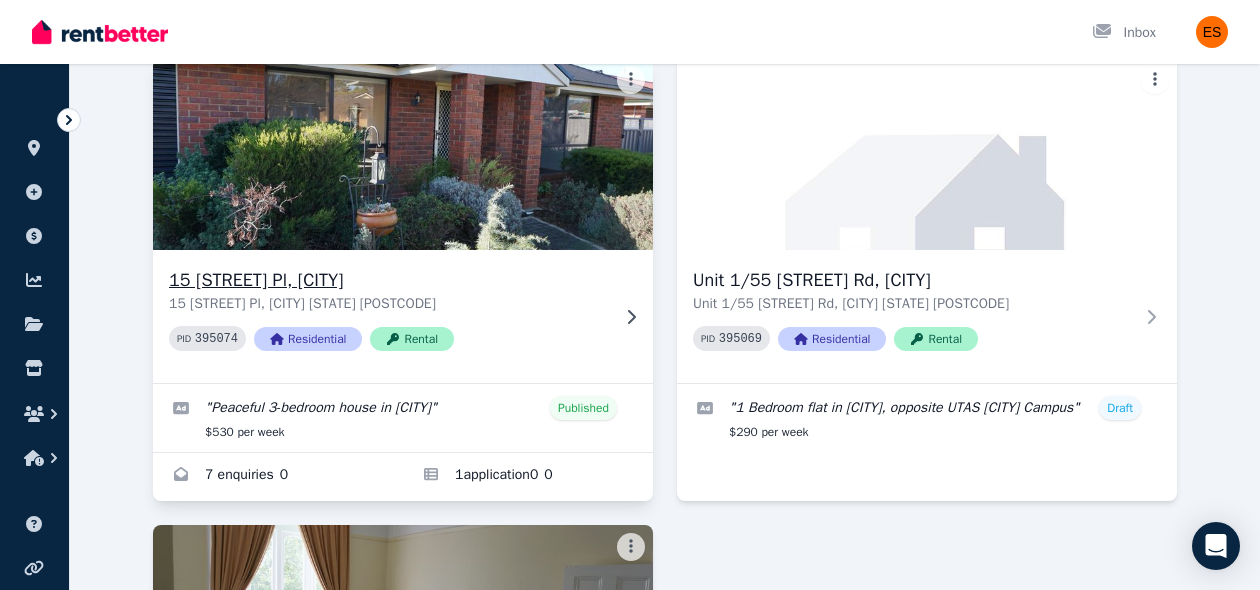 click at bounding box center (403, 154) 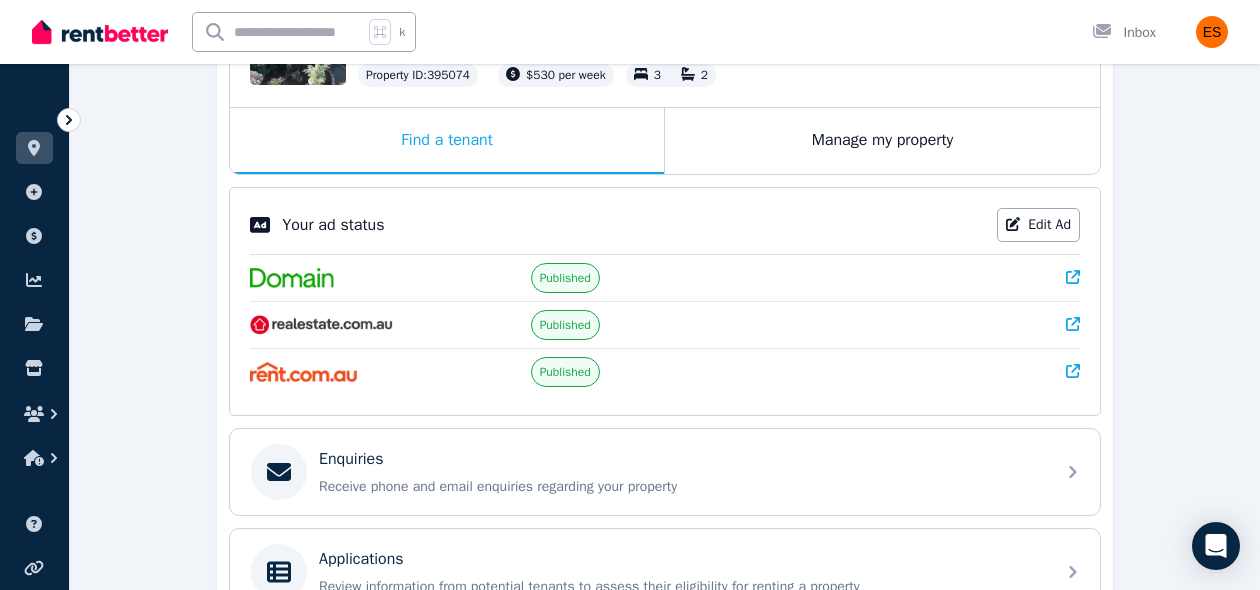 scroll, scrollTop: 287, scrollLeft: 0, axis: vertical 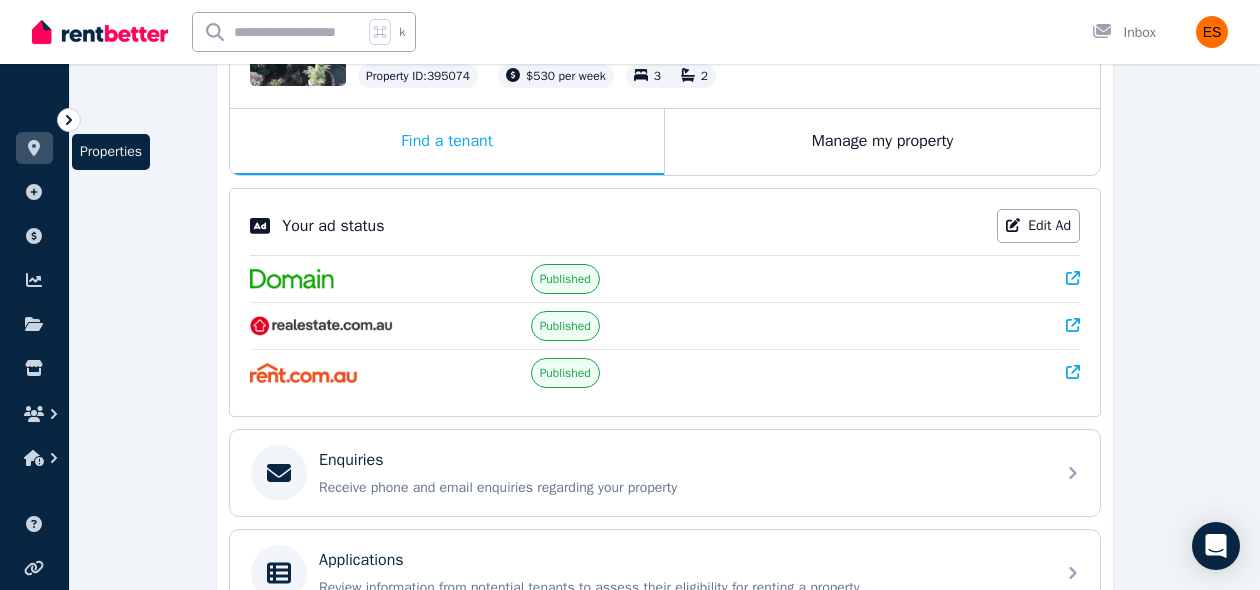 click 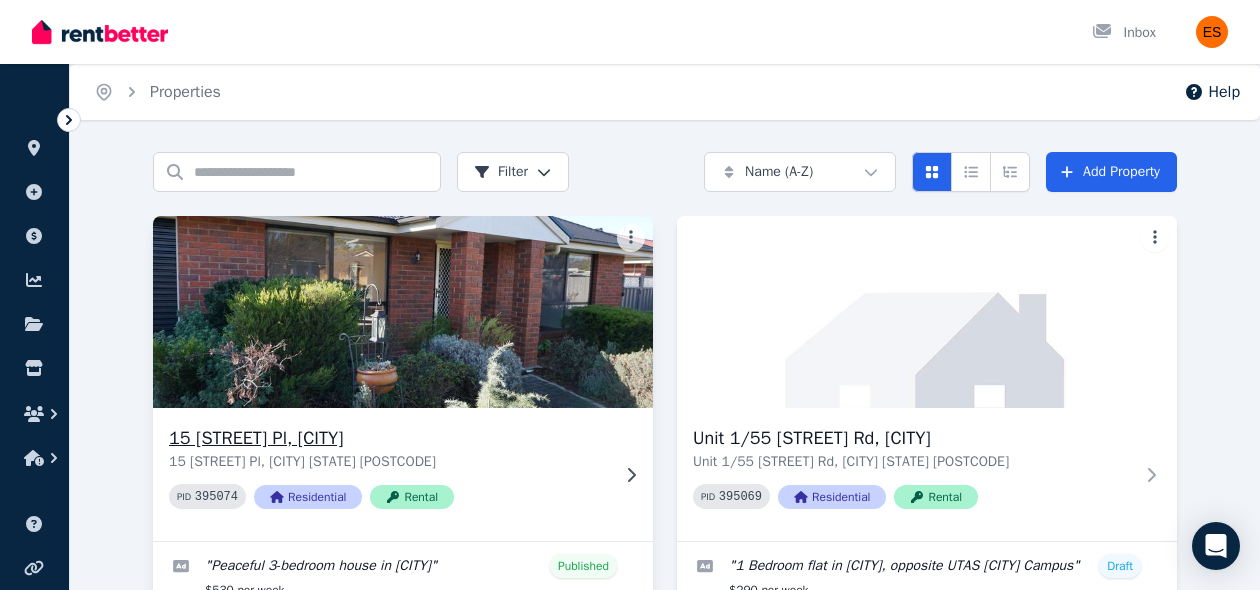 scroll, scrollTop: 254, scrollLeft: 0, axis: vertical 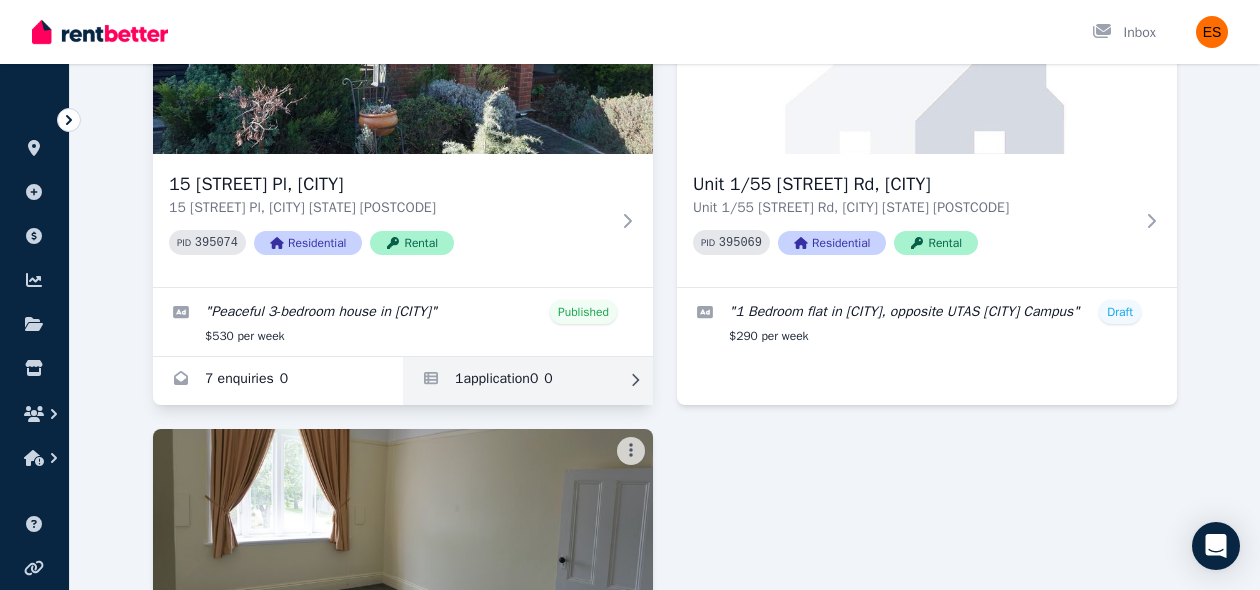 click at bounding box center (528, 381) 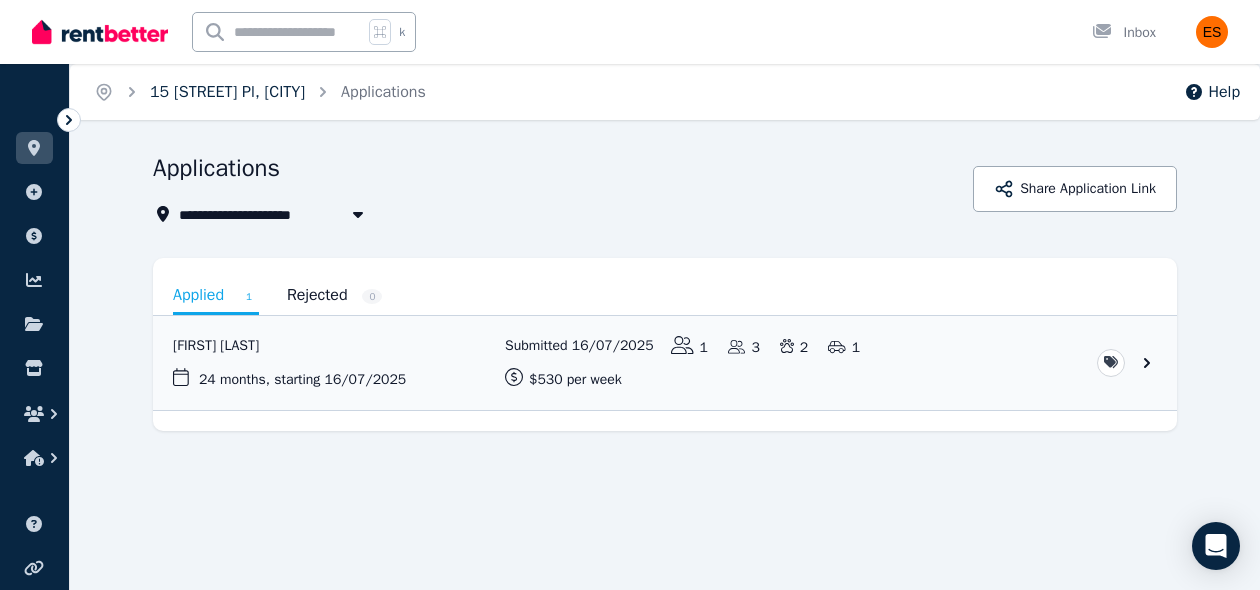 click on "15 [STREET] Pl, [CITY]" at bounding box center [227, 92] 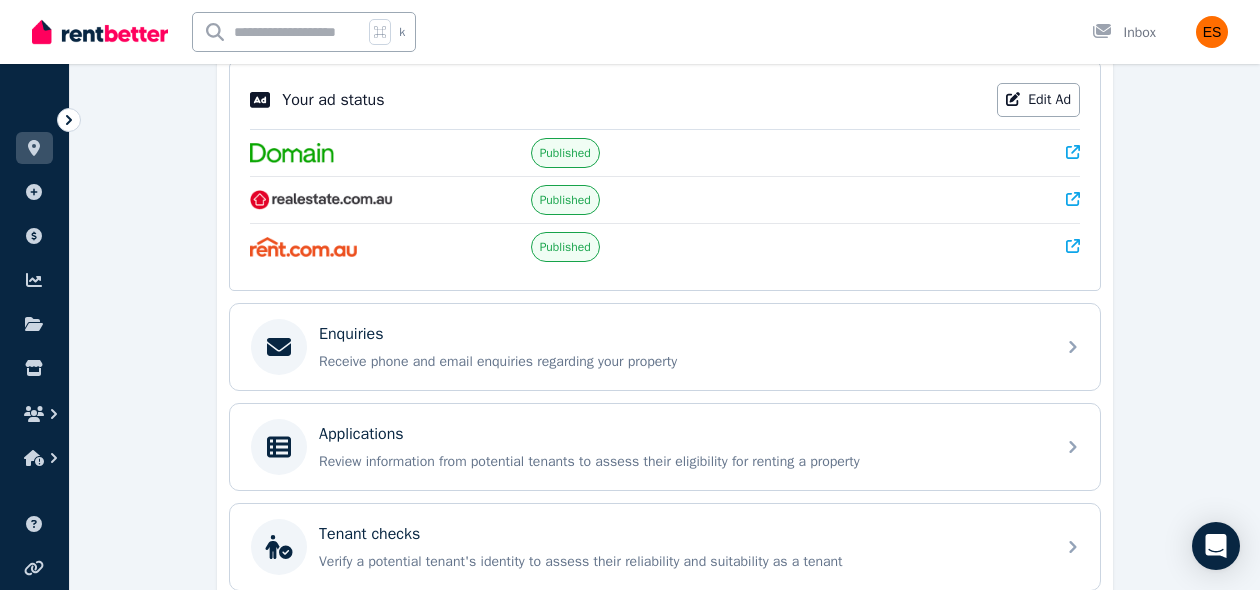 scroll, scrollTop: 417, scrollLeft: 0, axis: vertical 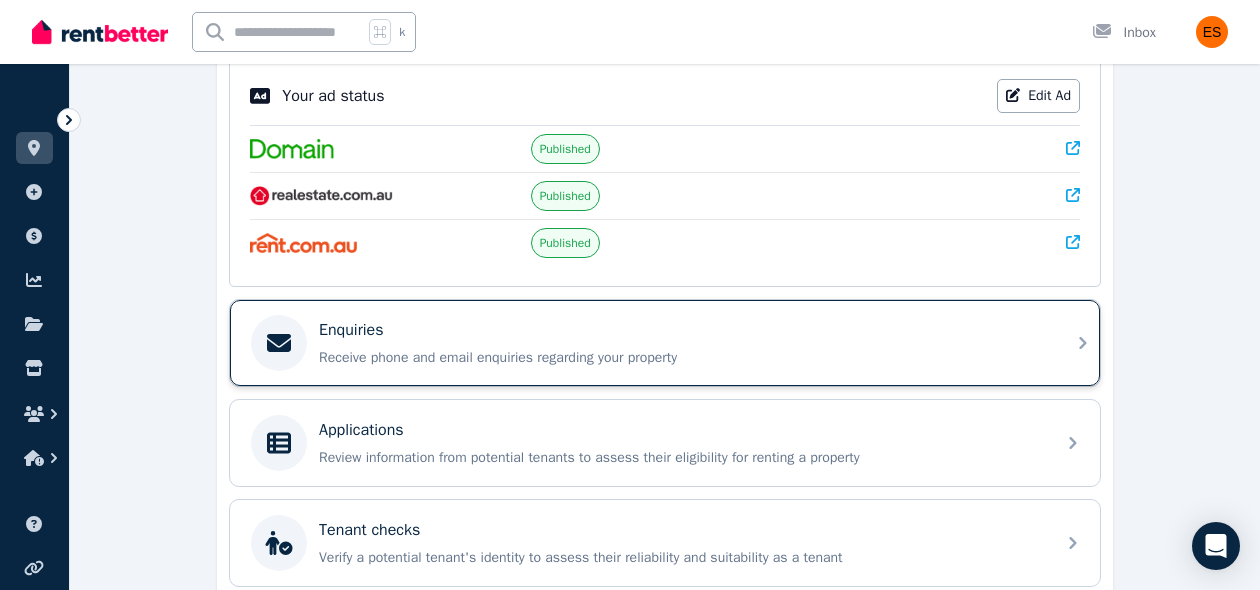 click on "Enquiries" at bounding box center (351, 330) 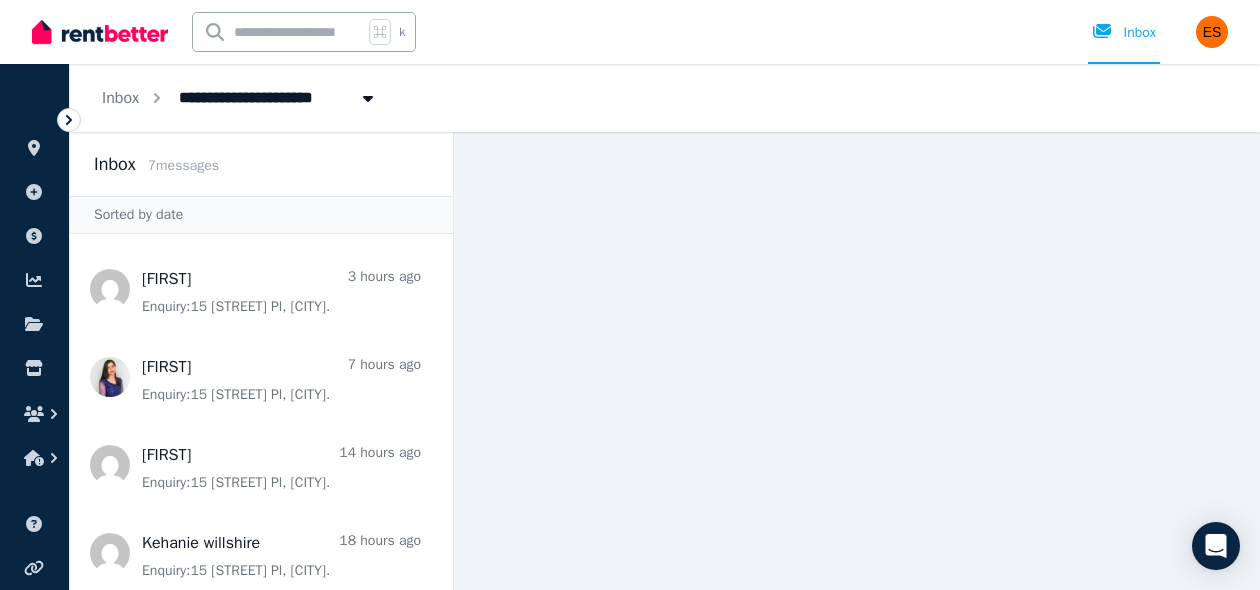 scroll, scrollTop: 244, scrollLeft: 0, axis: vertical 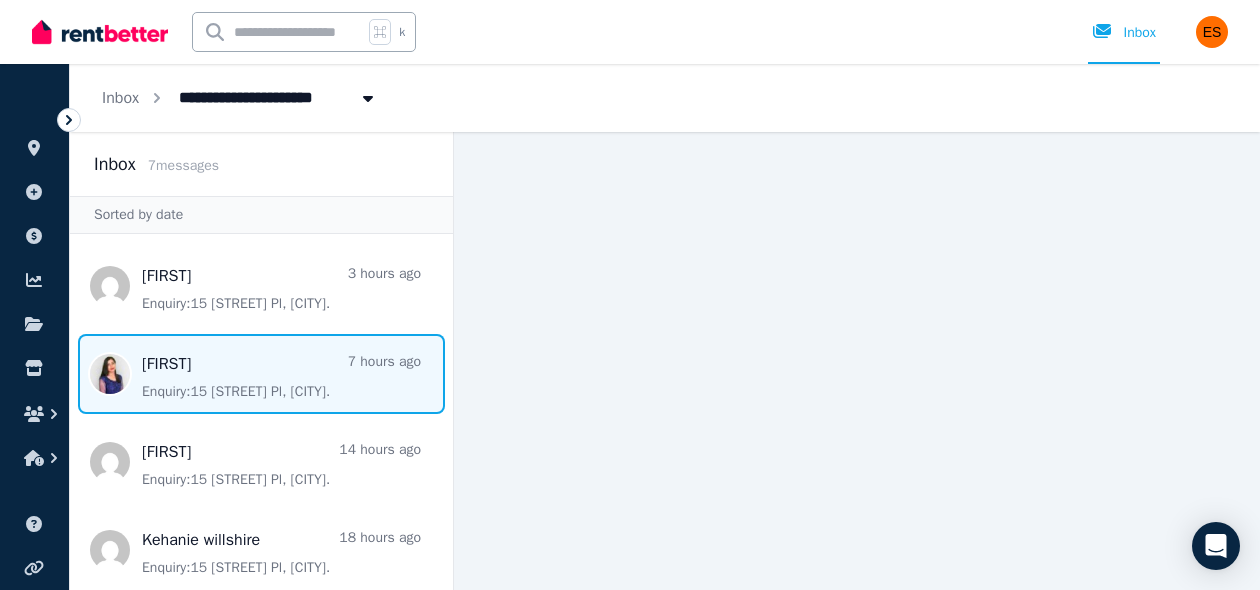 click at bounding box center [261, 374] 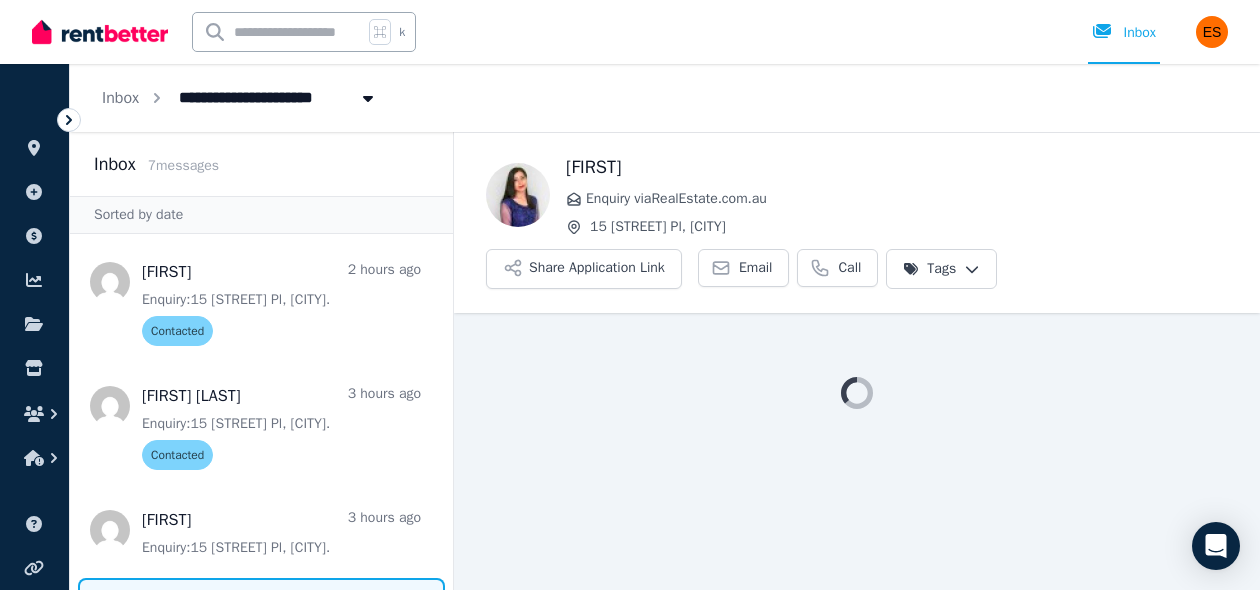 scroll, scrollTop: 0, scrollLeft: 0, axis: both 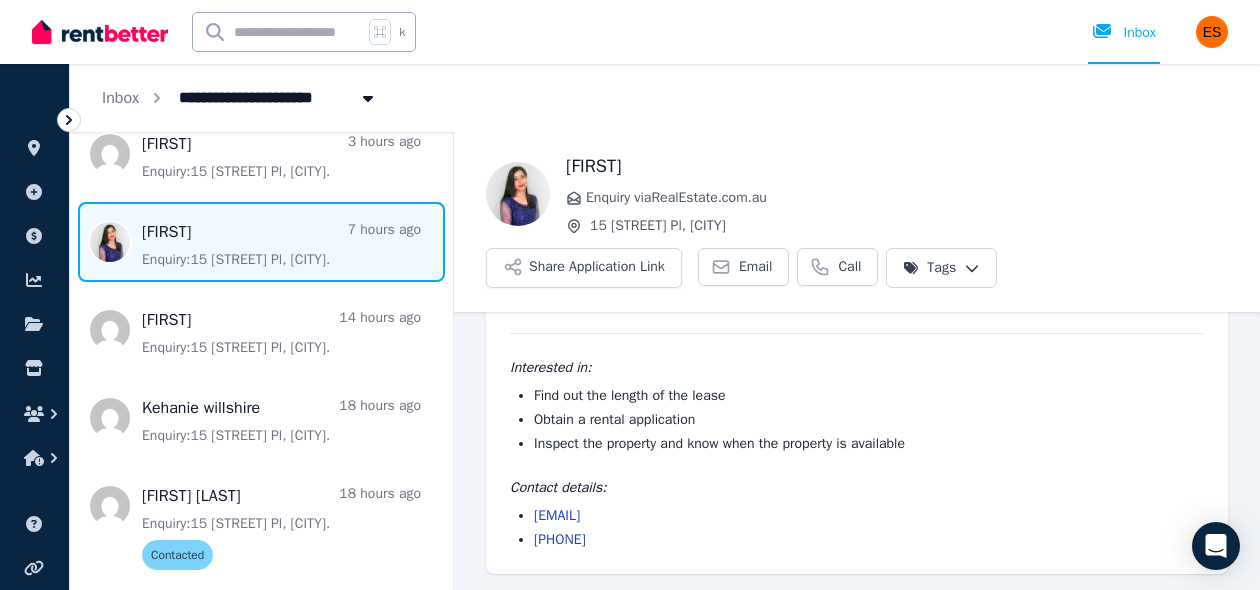 click on "**********" at bounding box center [630, 295] 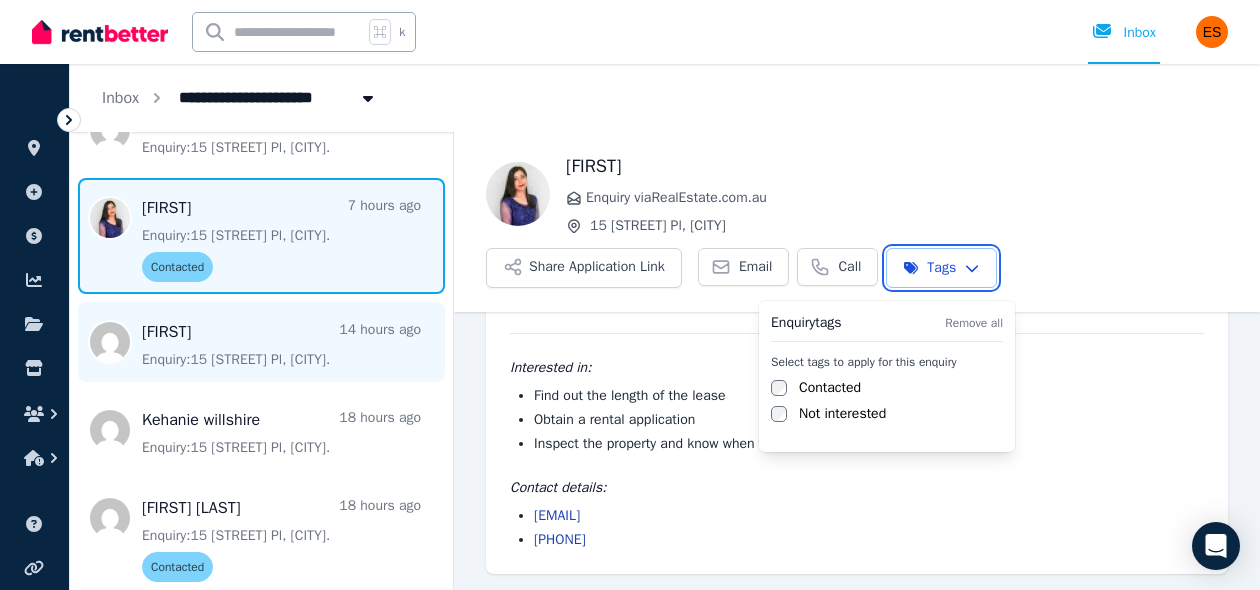 click on "**********" at bounding box center [630, 295] 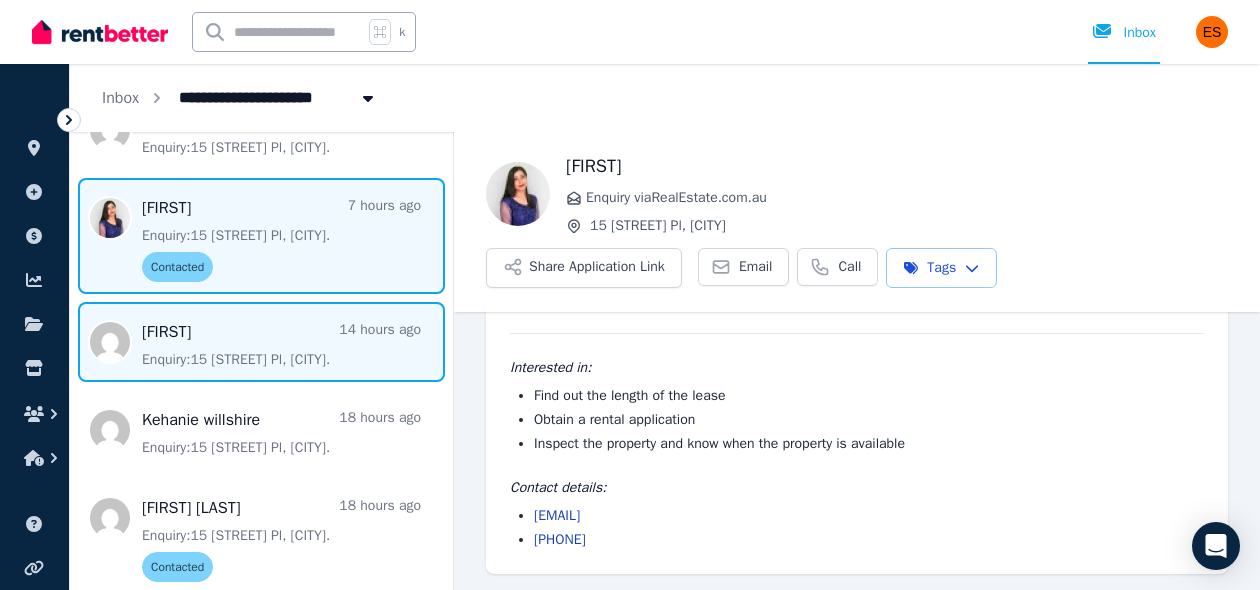 click at bounding box center (261, 342) 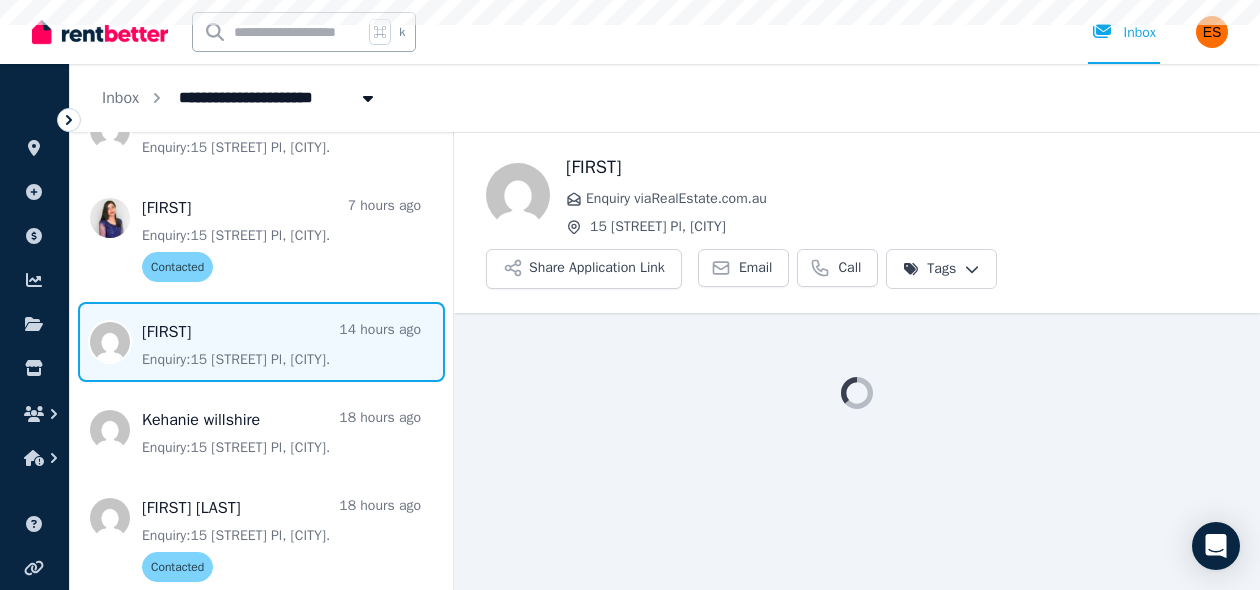 scroll, scrollTop: 0, scrollLeft: 0, axis: both 